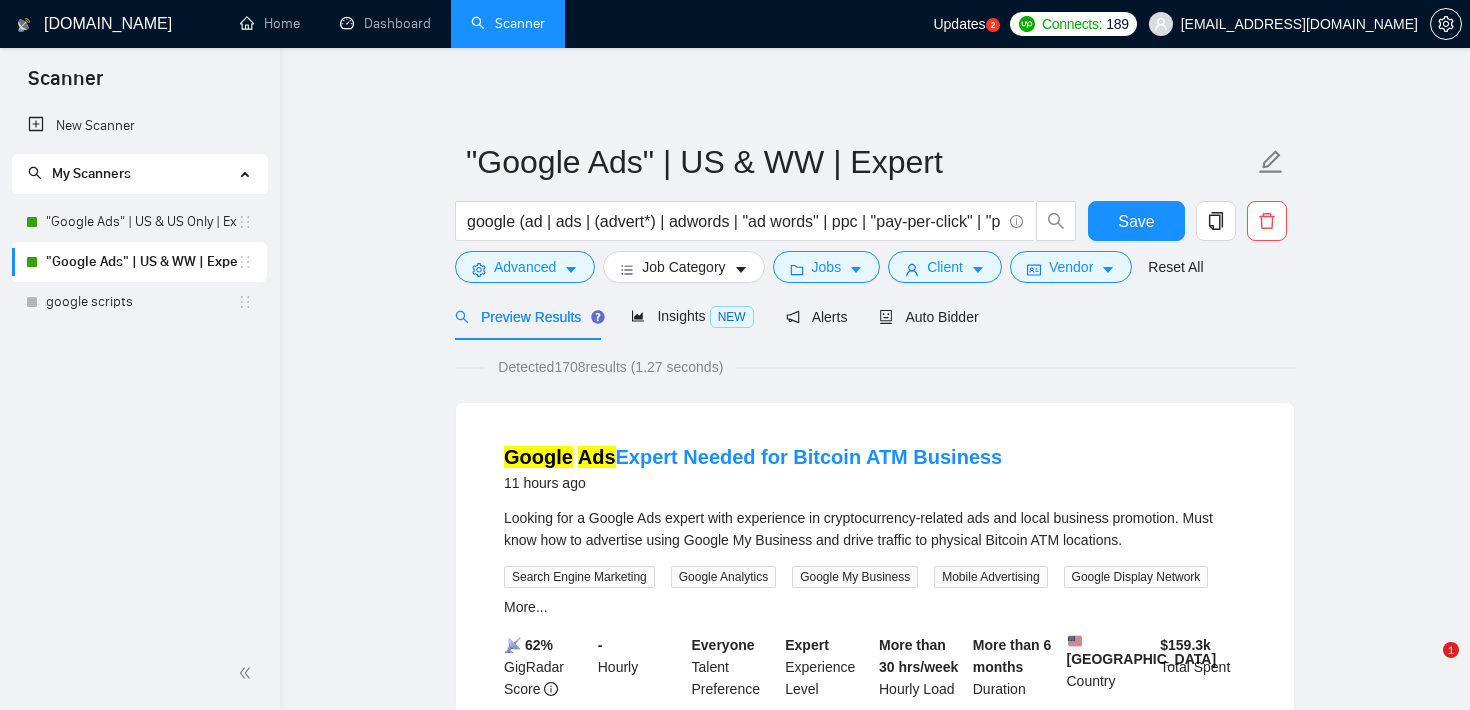 scroll, scrollTop: 0, scrollLeft: 0, axis: both 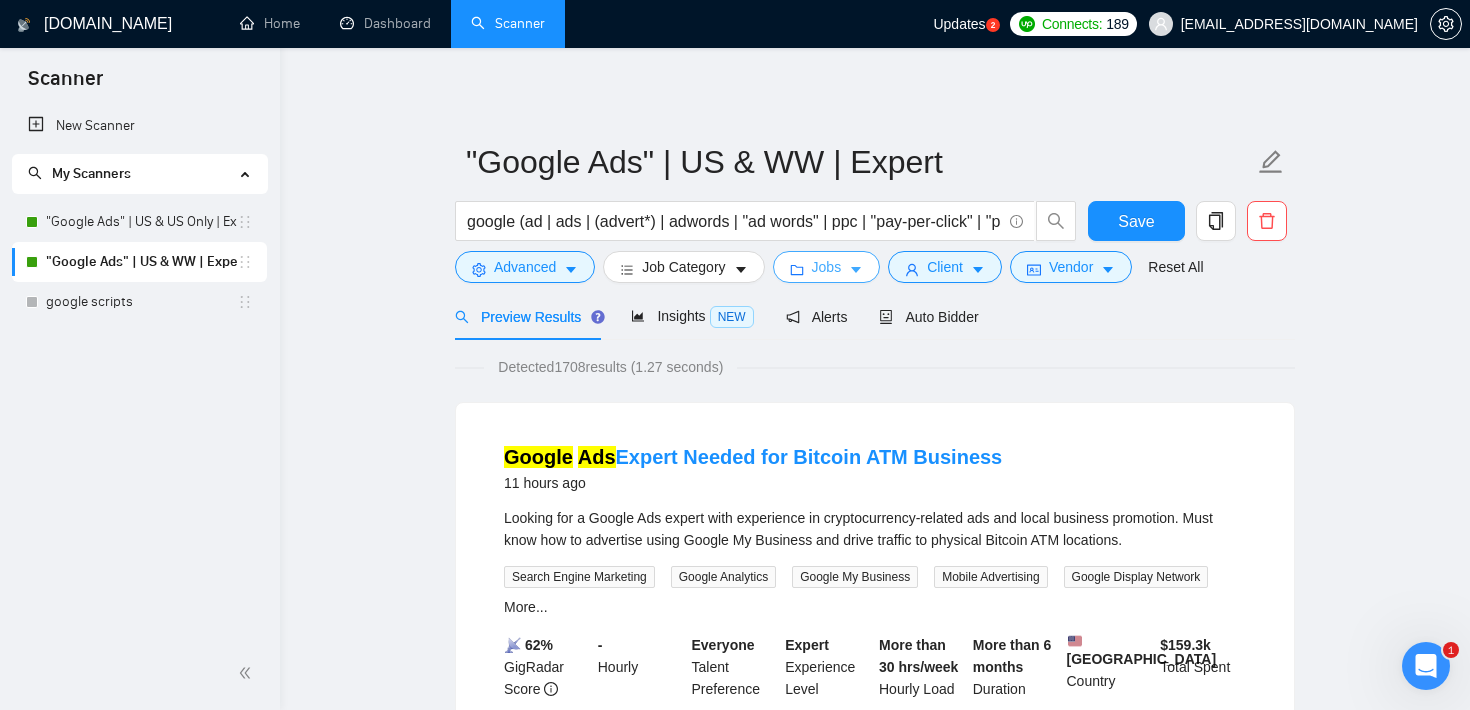 click on "Jobs" at bounding box center (827, 267) 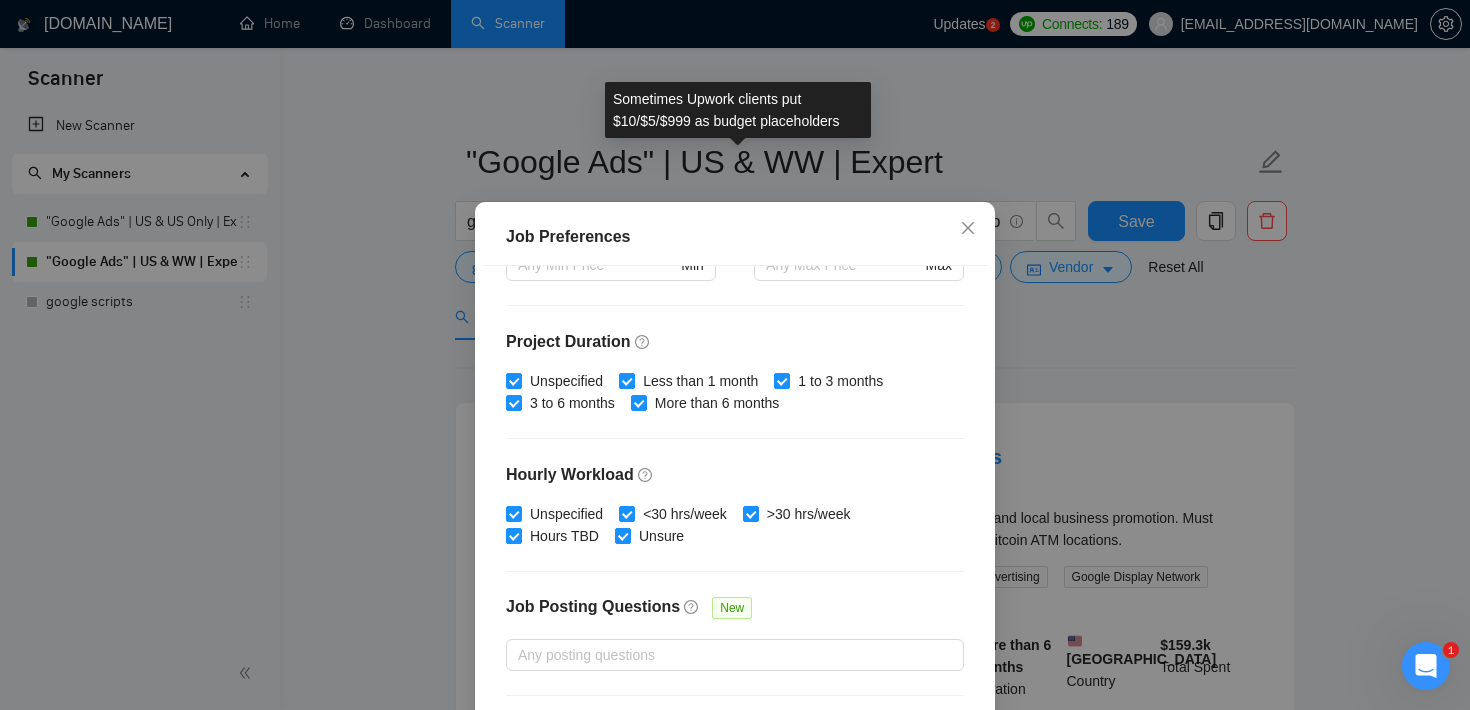 scroll, scrollTop: 556, scrollLeft: 0, axis: vertical 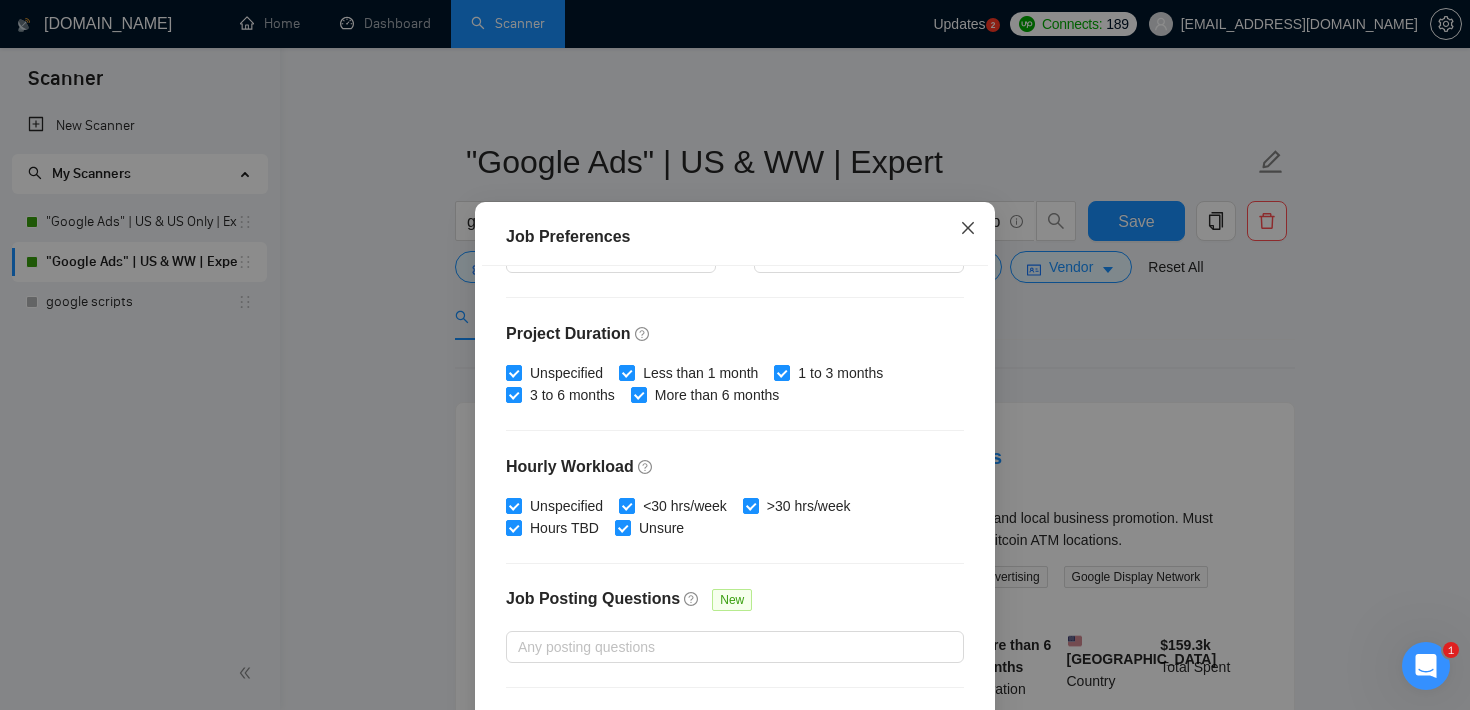 click at bounding box center [968, 229] 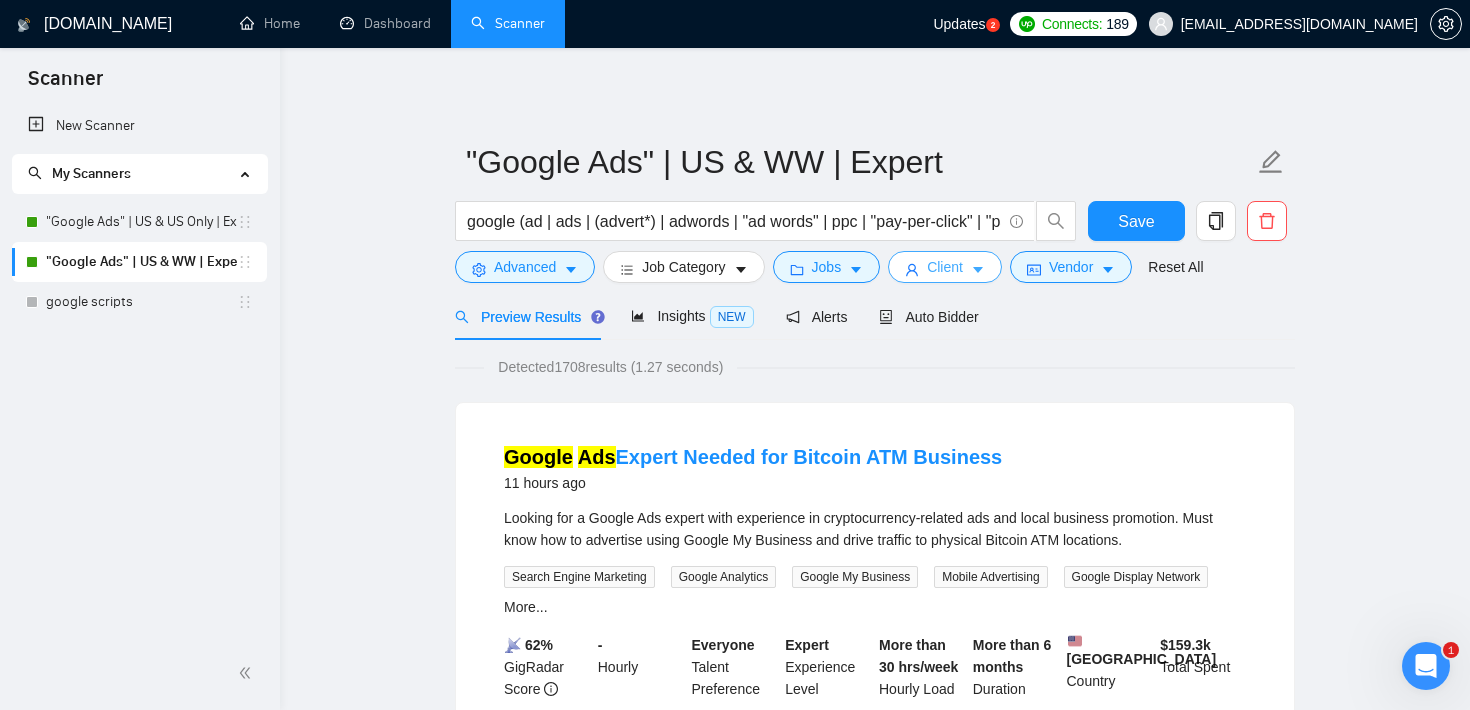 click on "Client" at bounding box center [945, 267] 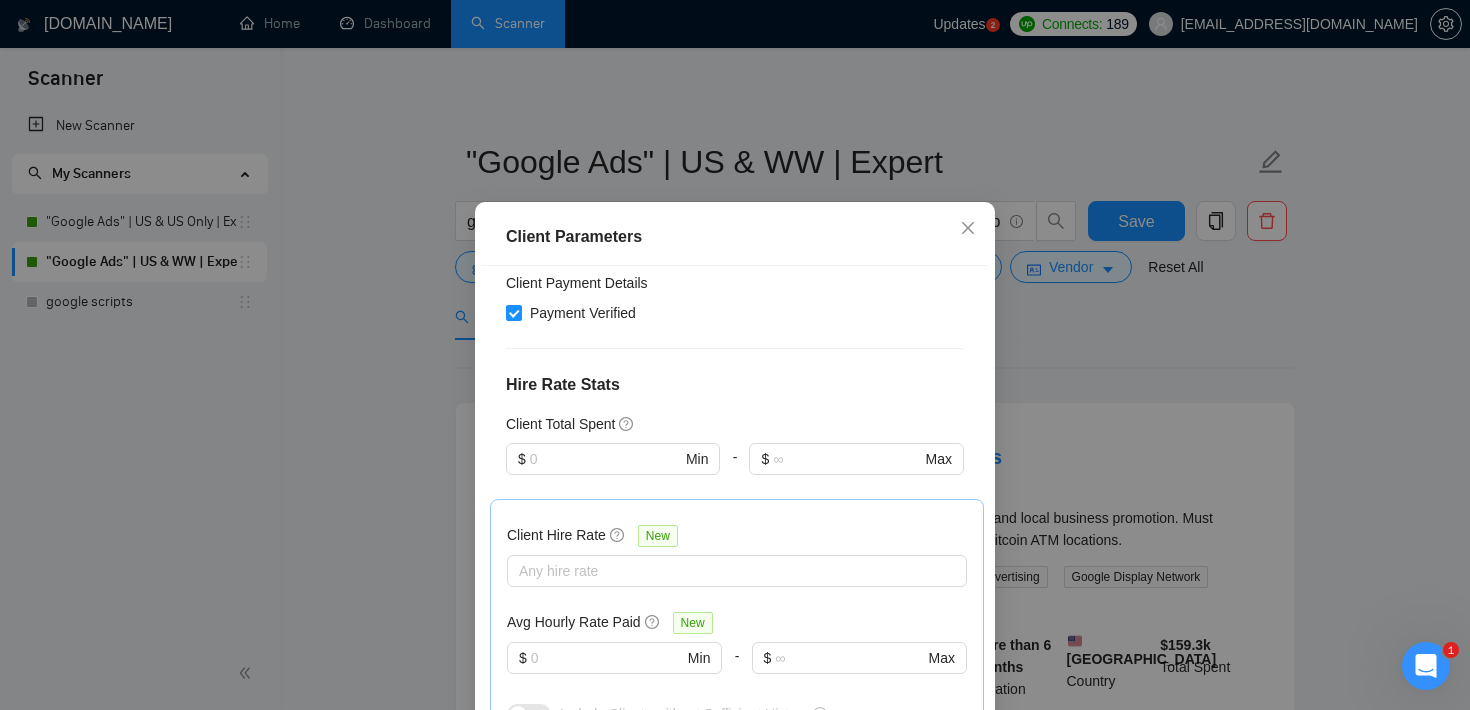 scroll, scrollTop: 436, scrollLeft: 0, axis: vertical 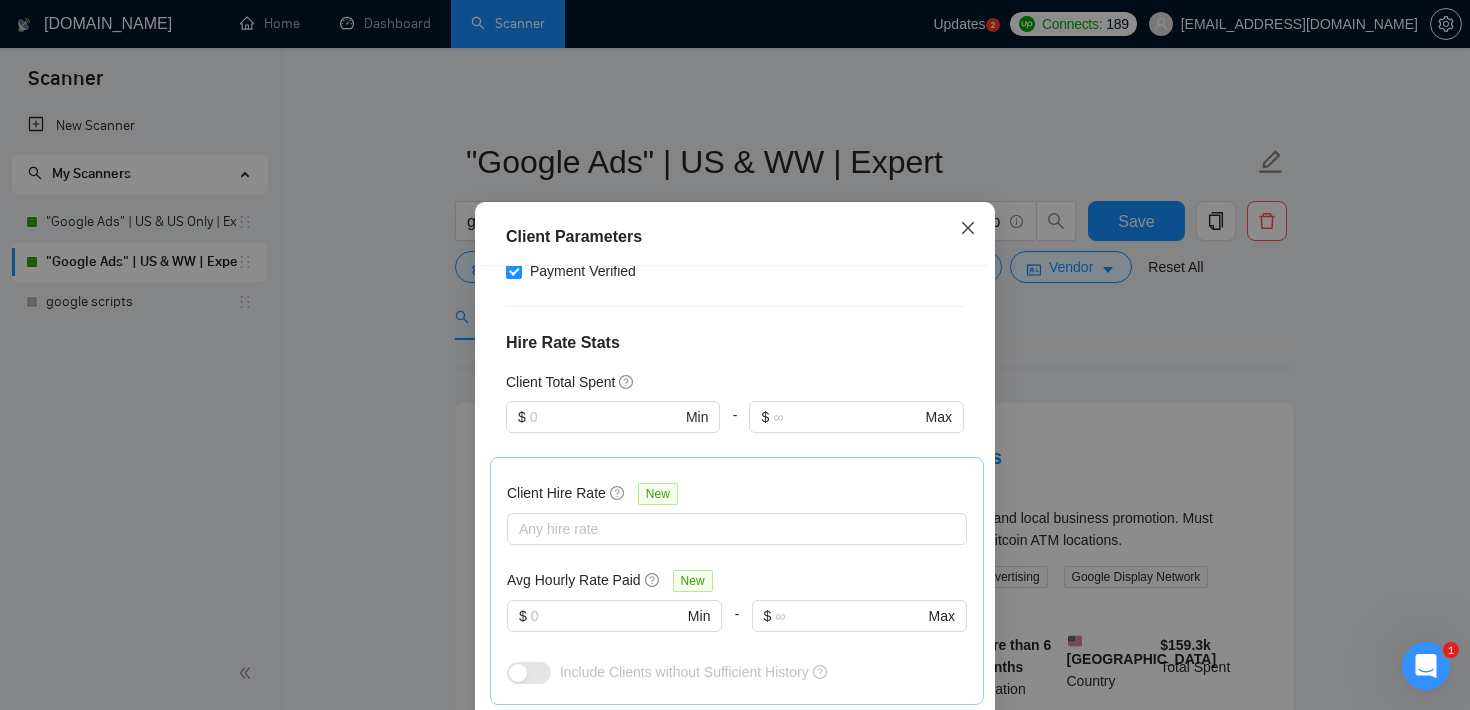 click at bounding box center (968, 229) 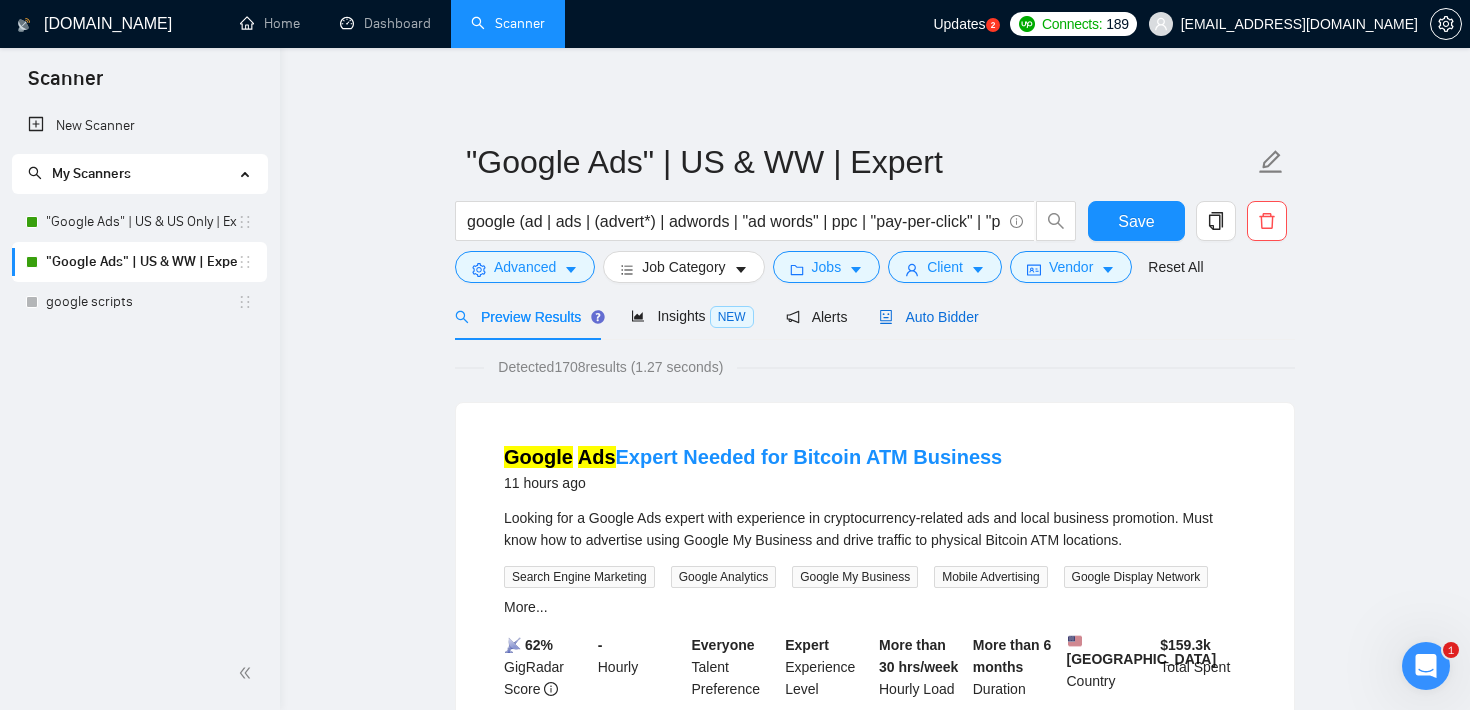 click on "Auto Bidder" at bounding box center [928, 317] 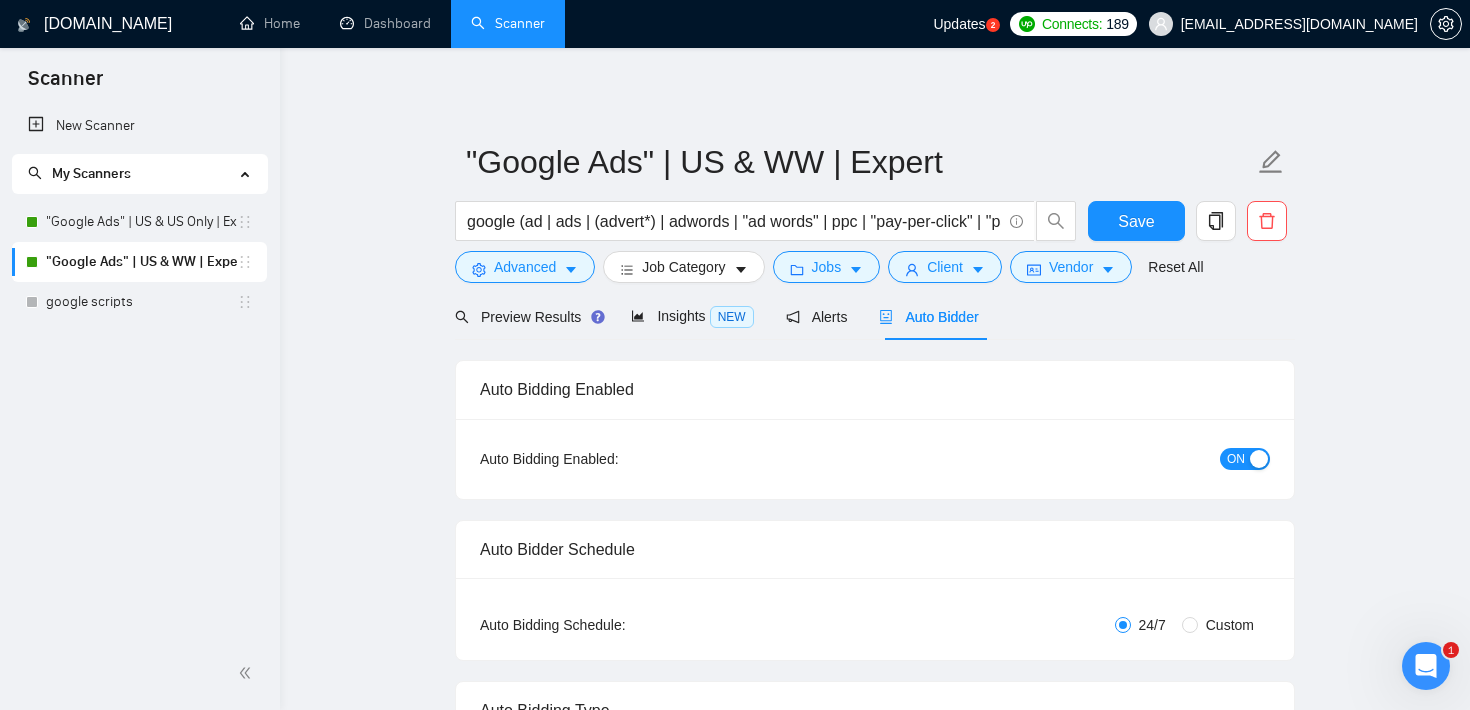 type 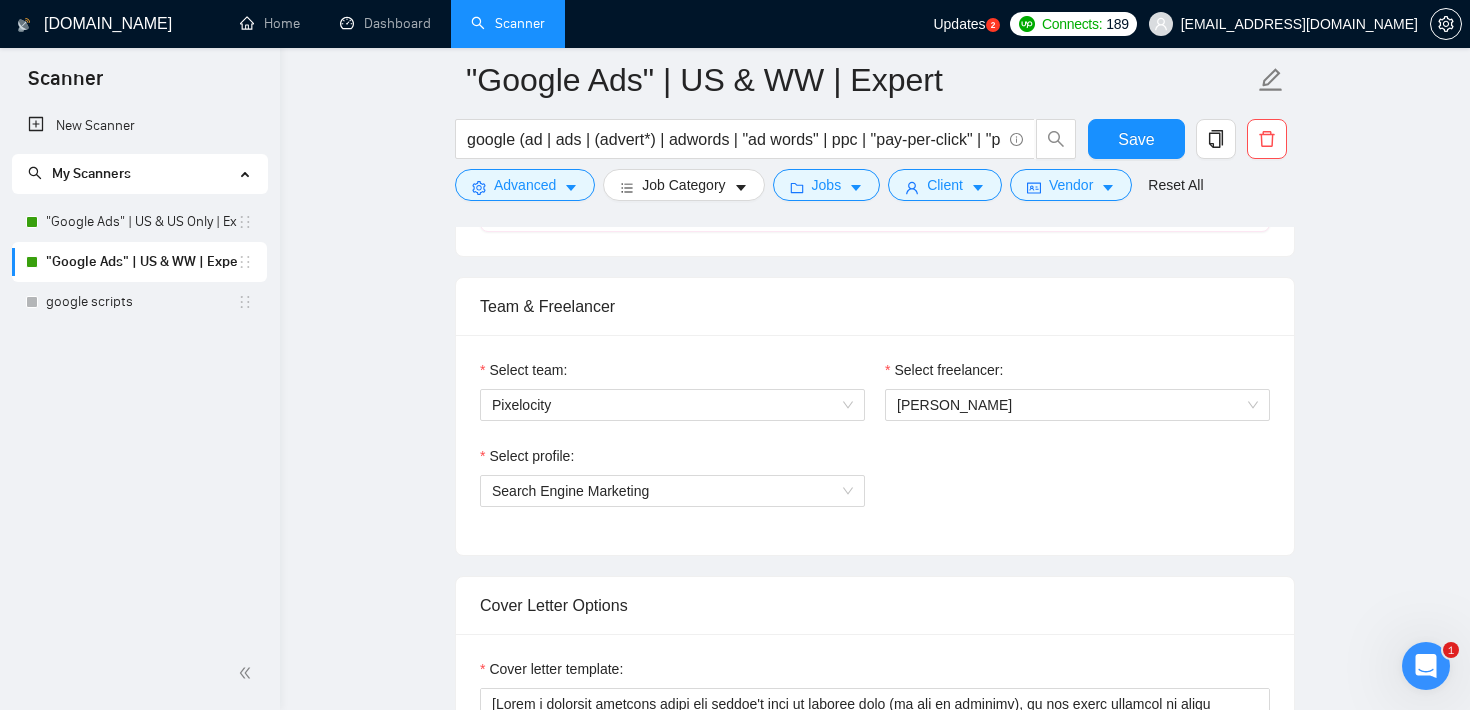scroll, scrollTop: 962, scrollLeft: 0, axis: vertical 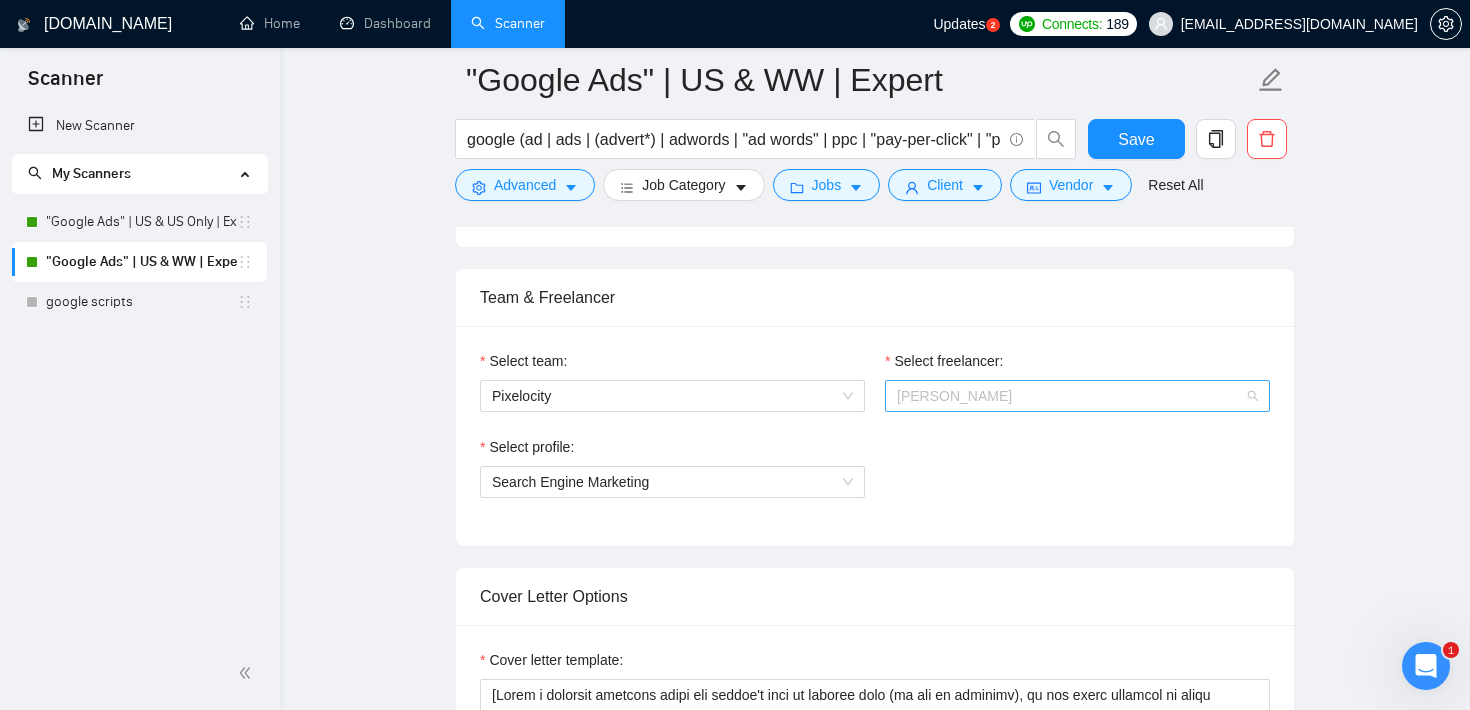 click on "[PERSON_NAME]" at bounding box center (1077, 396) 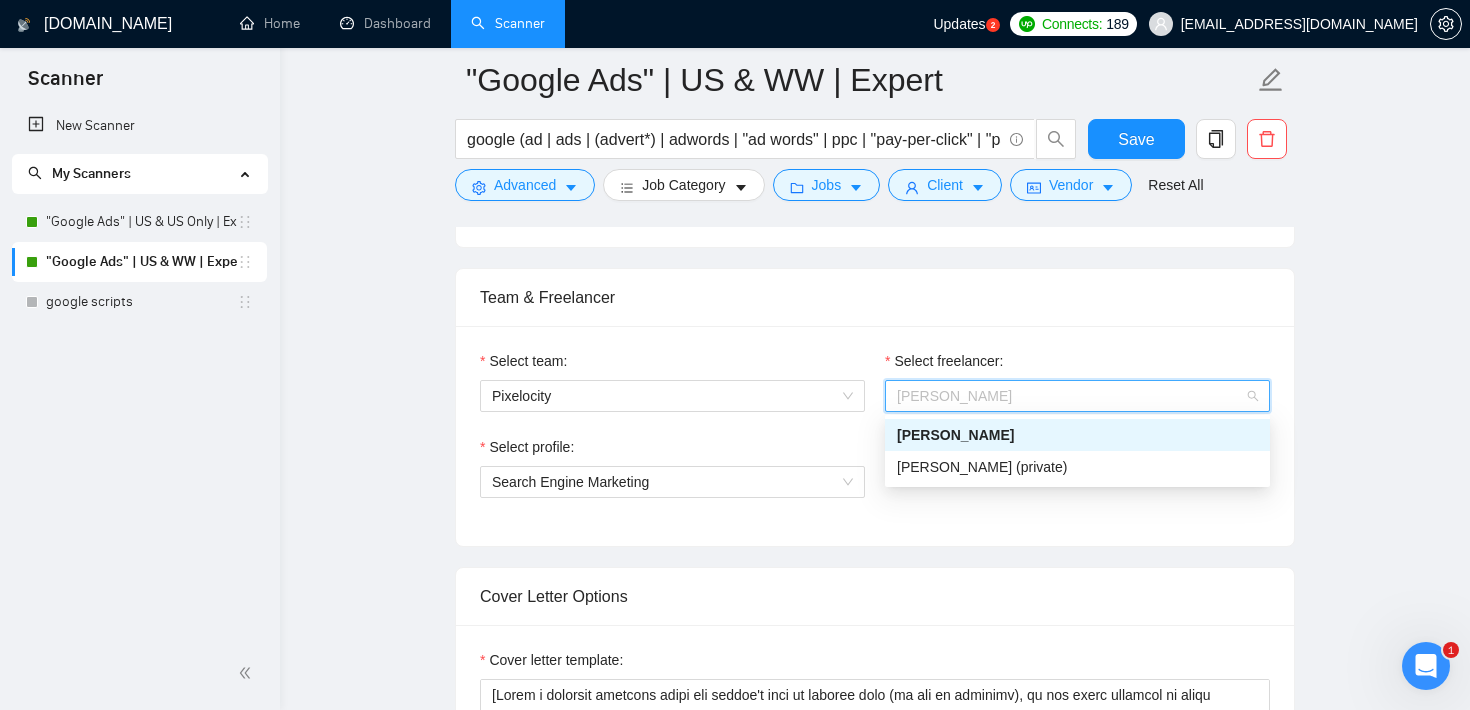 click on "Team & Freelancer" at bounding box center [875, 297] 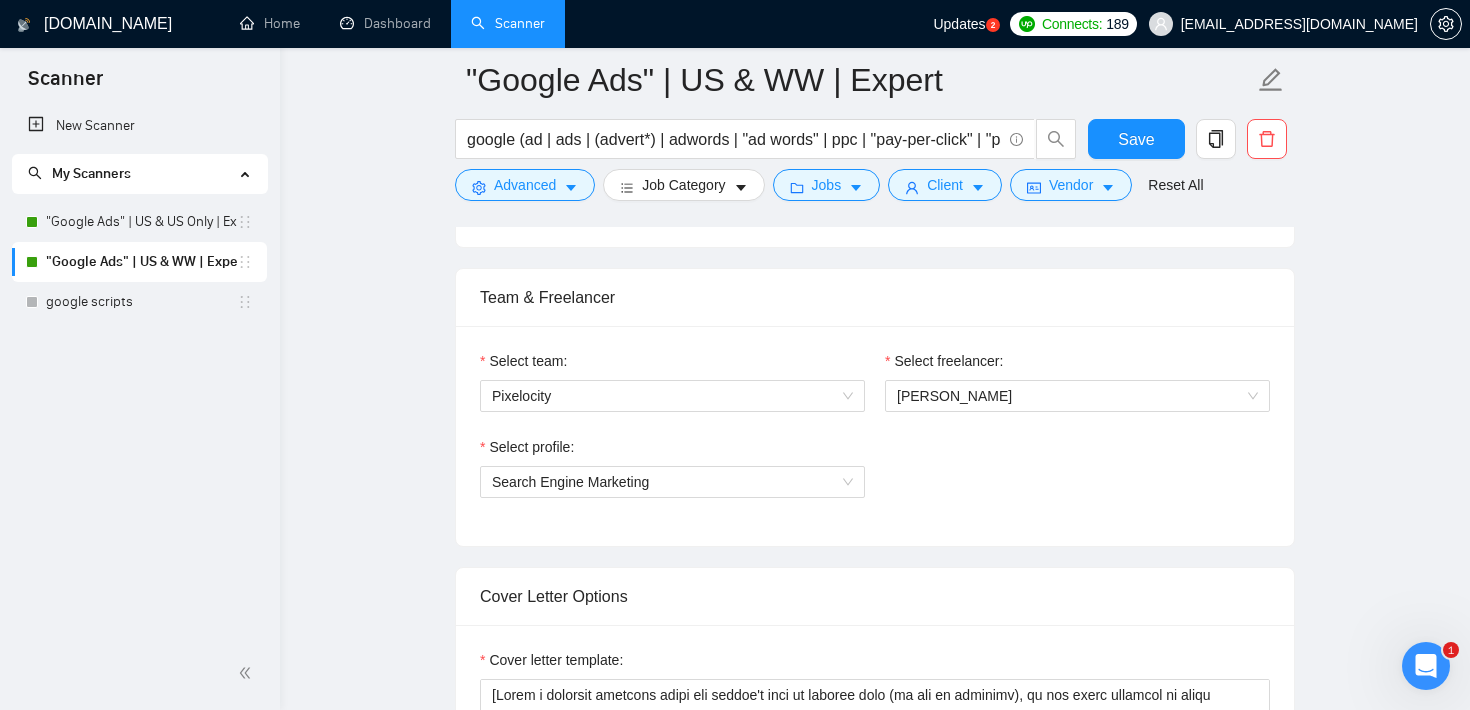 click on ""Google Ads" | US & WW | Expert google (ad | ads | (advert*) | adwords | "ad words" | ppc | "pay-per-click" | "pay per click") Save Advanced   Job Category   Jobs   Client   Vendor   Reset All Preview Results Insights NEW Alerts Auto Bidder Auto Bidding Enabled Auto Bidding Enabled: ON Auto Bidder Schedule Auto Bidding Type: Automated (recommended) Semi-automated Auto Bidding Schedule: 24/7 Custom Custom Auto Bidder Schedule Repeat every week [DATE] [DATE] [DATE] [DATE] [DATE] [DATE] [DATE] Active Hours ( America/Los_Angeles ): From: To: ( 24  hours) [GEOGRAPHIC_DATA]/Los_Angeles Auto Bidding Type Select your bidding algorithm: Choose the algorithm for you bidding. The price per proposal does not include your connects expenditure. Template Bidder Works great for narrow segments and short cover letters that don't change. 0.50  credits / proposal Sardor AI 🤖 Personalise your cover letter with ai [placeholders] 1.00  credits / proposal Experimental Laziza AI  👑   NEW   Learn more 2.00  credits / proposal" at bounding box center (875, 1700) 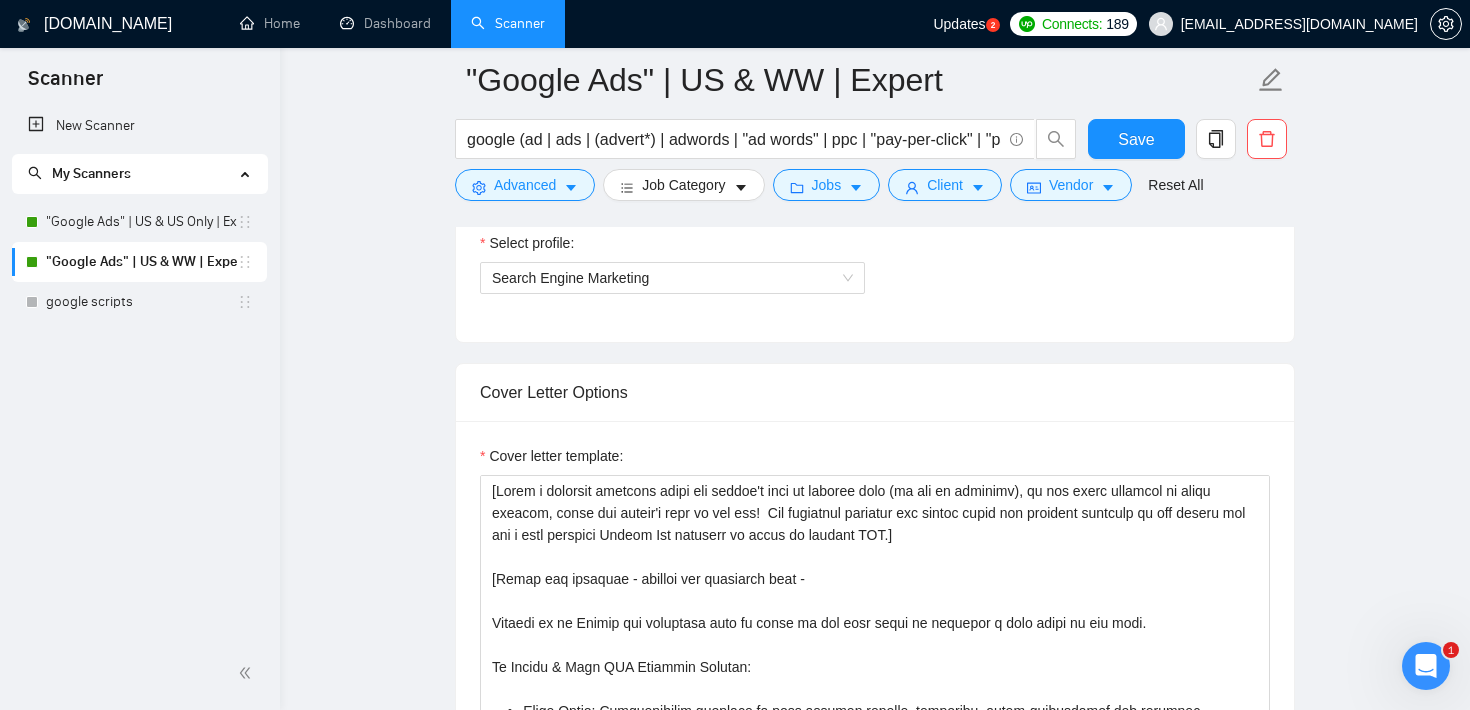 scroll, scrollTop: 1170, scrollLeft: 0, axis: vertical 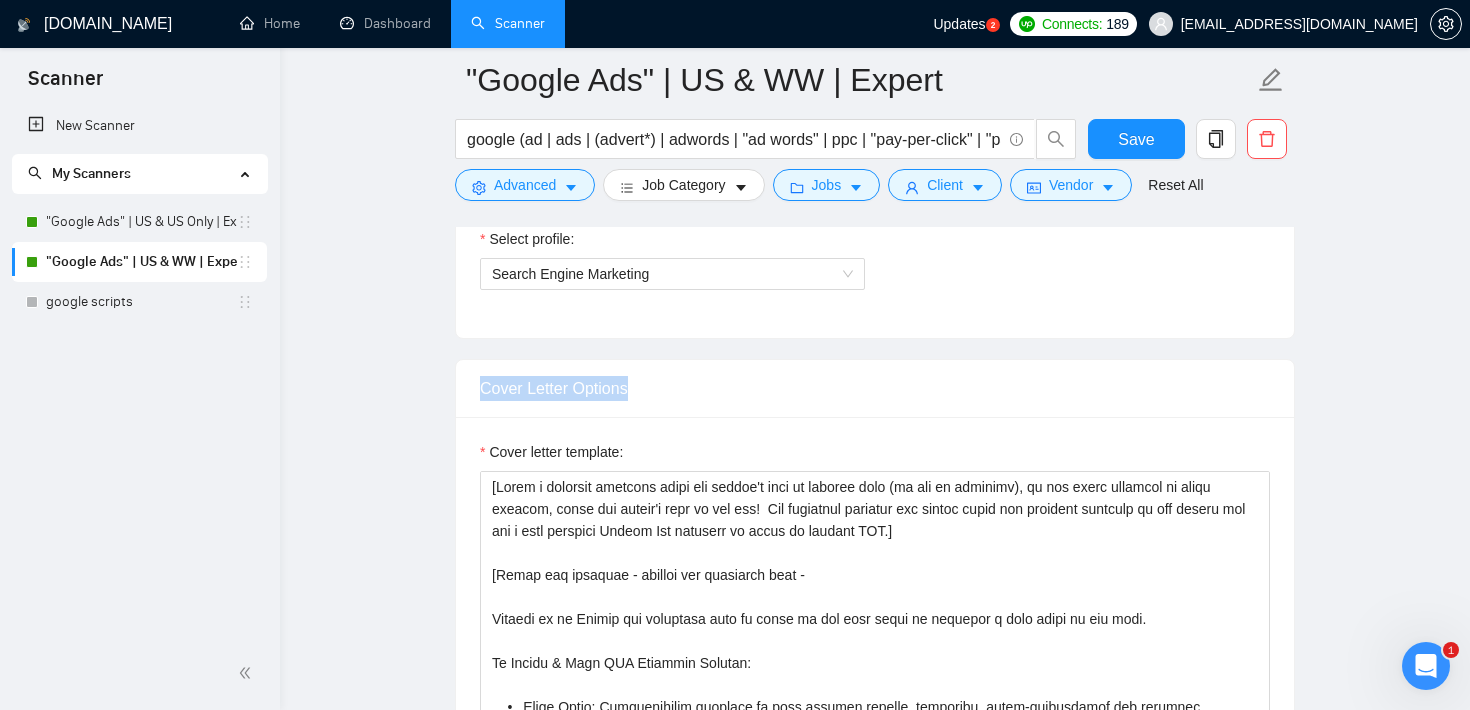 drag, startPoint x: 658, startPoint y: 389, endPoint x: 418, endPoint y: 366, distance: 241.09956 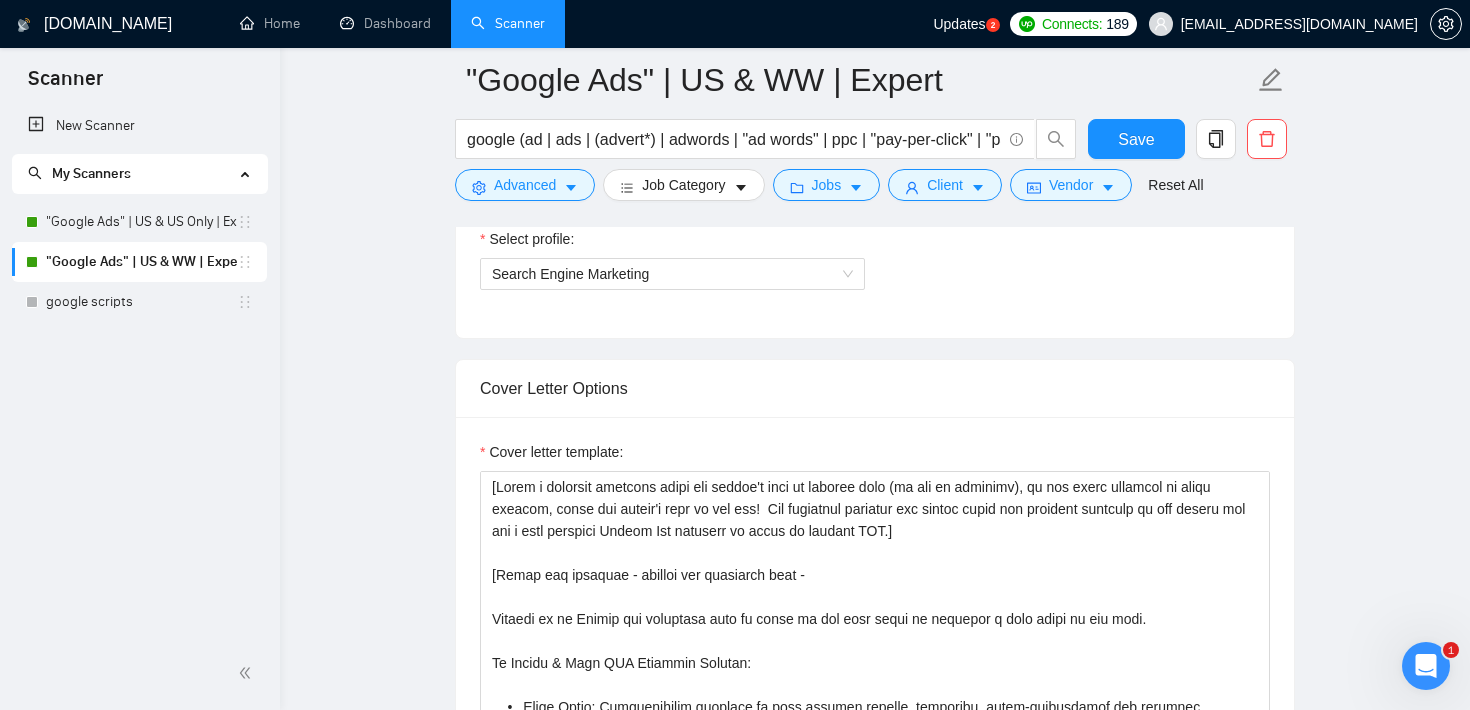 click on "Cover letter template:" at bounding box center [875, 693] 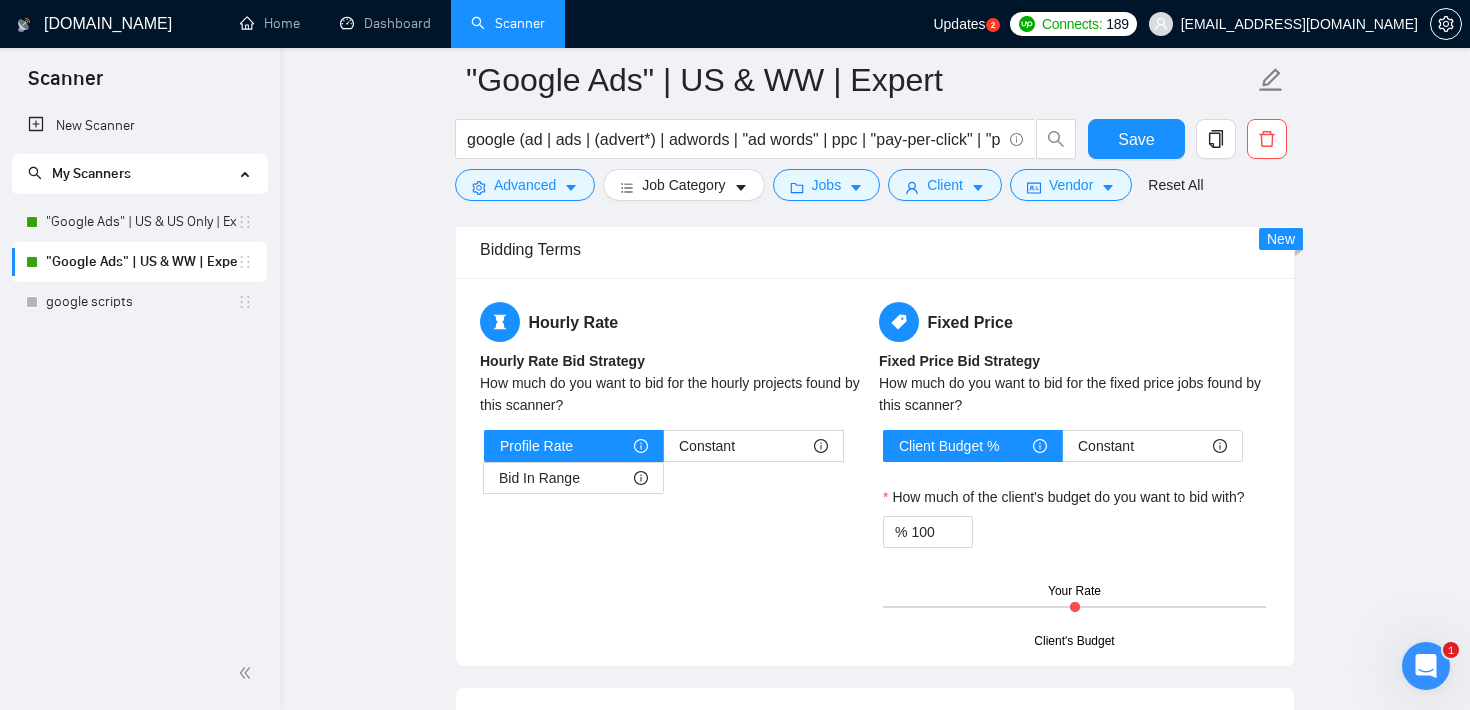 scroll, scrollTop: 2238, scrollLeft: 0, axis: vertical 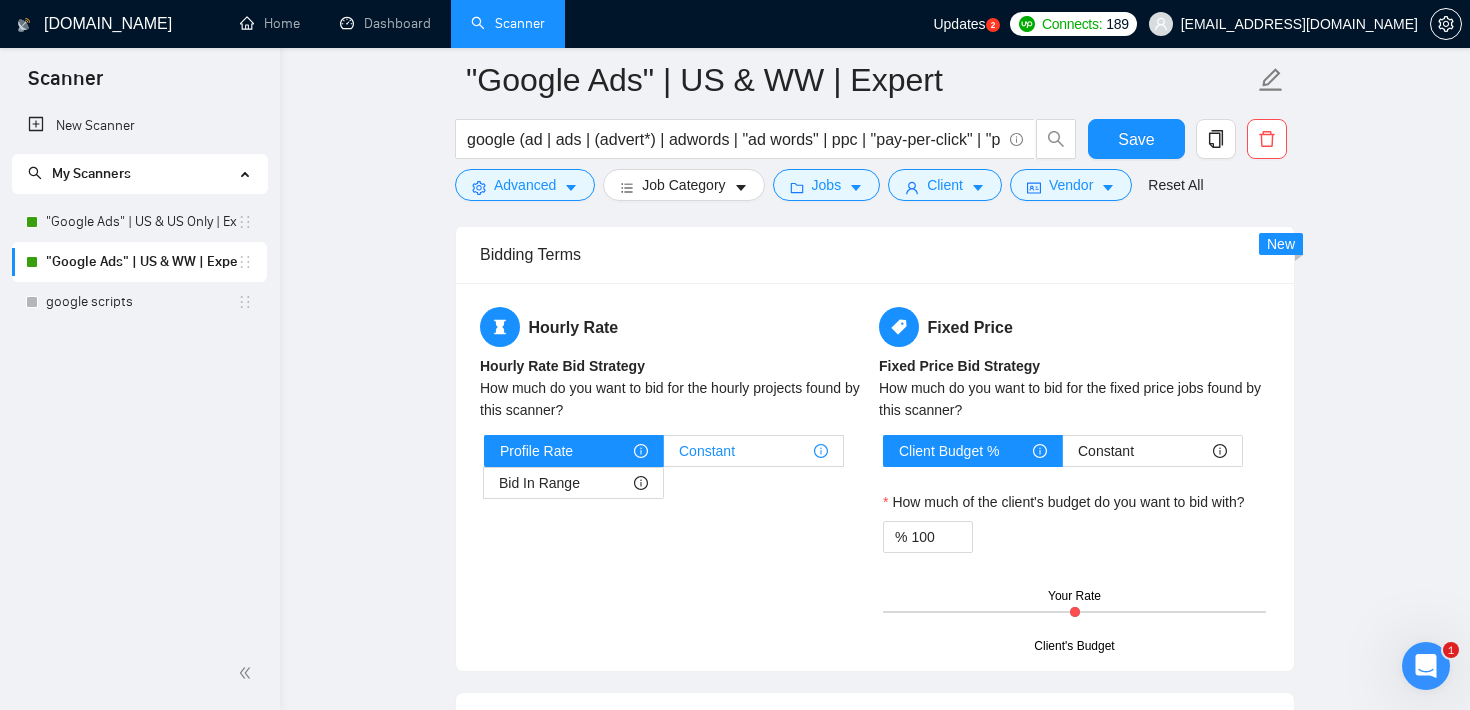 click on "Constant" at bounding box center [753, 451] 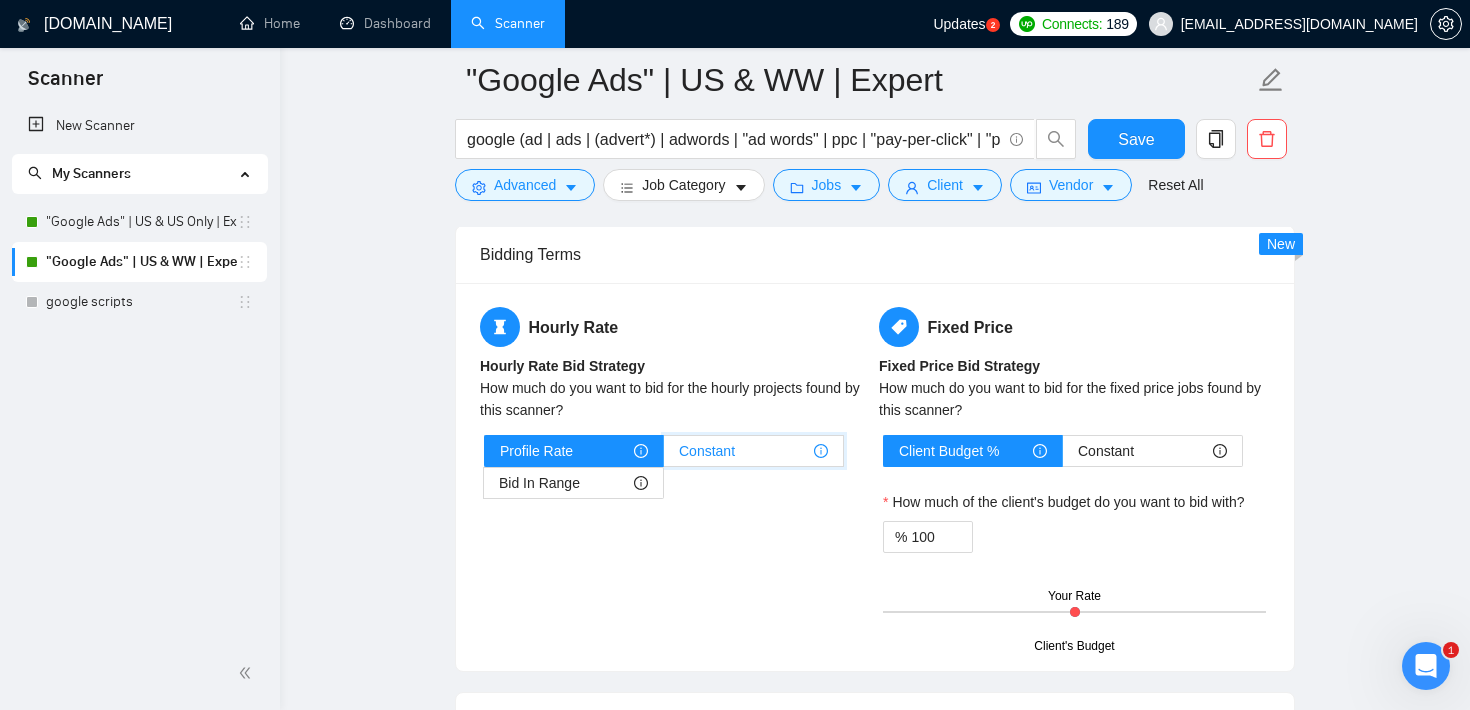 click on "Constant" at bounding box center [664, 456] 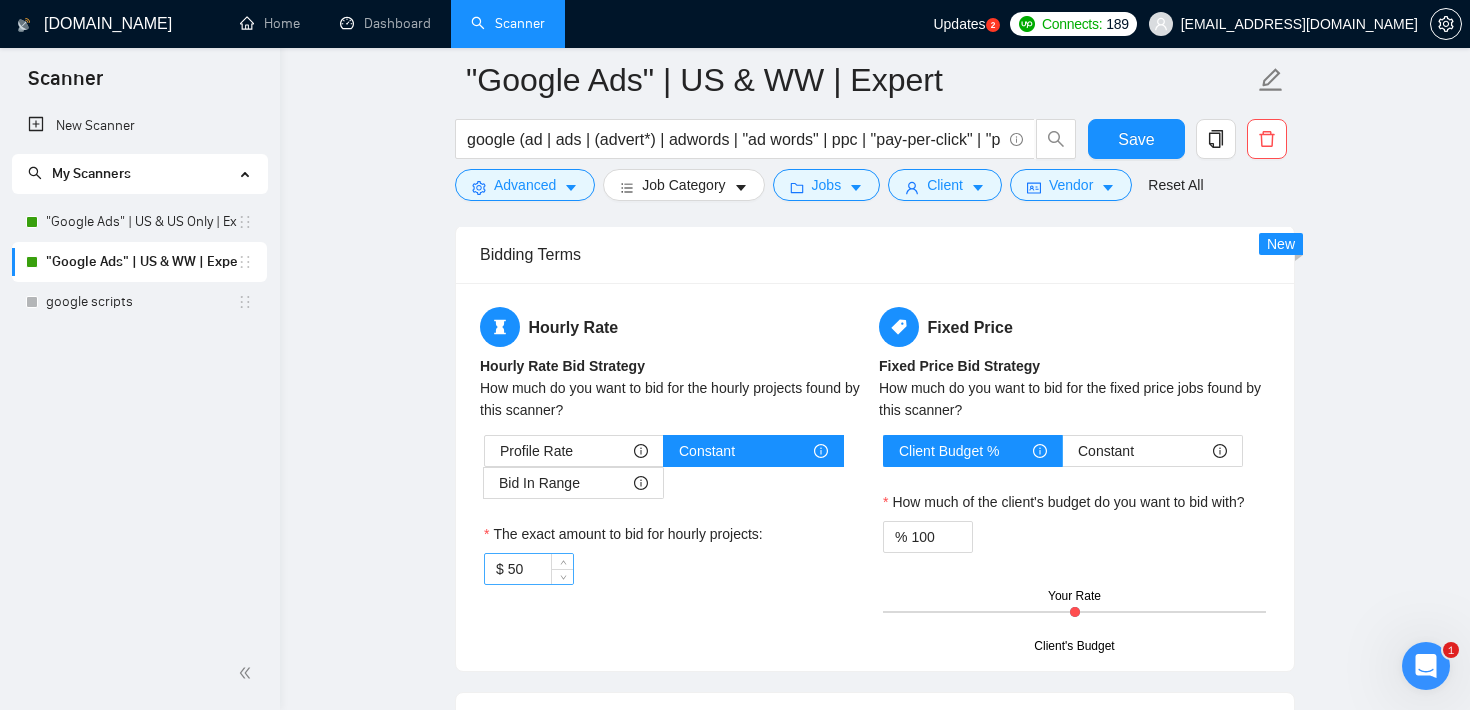 click on "50" at bounding box center [540, 569] 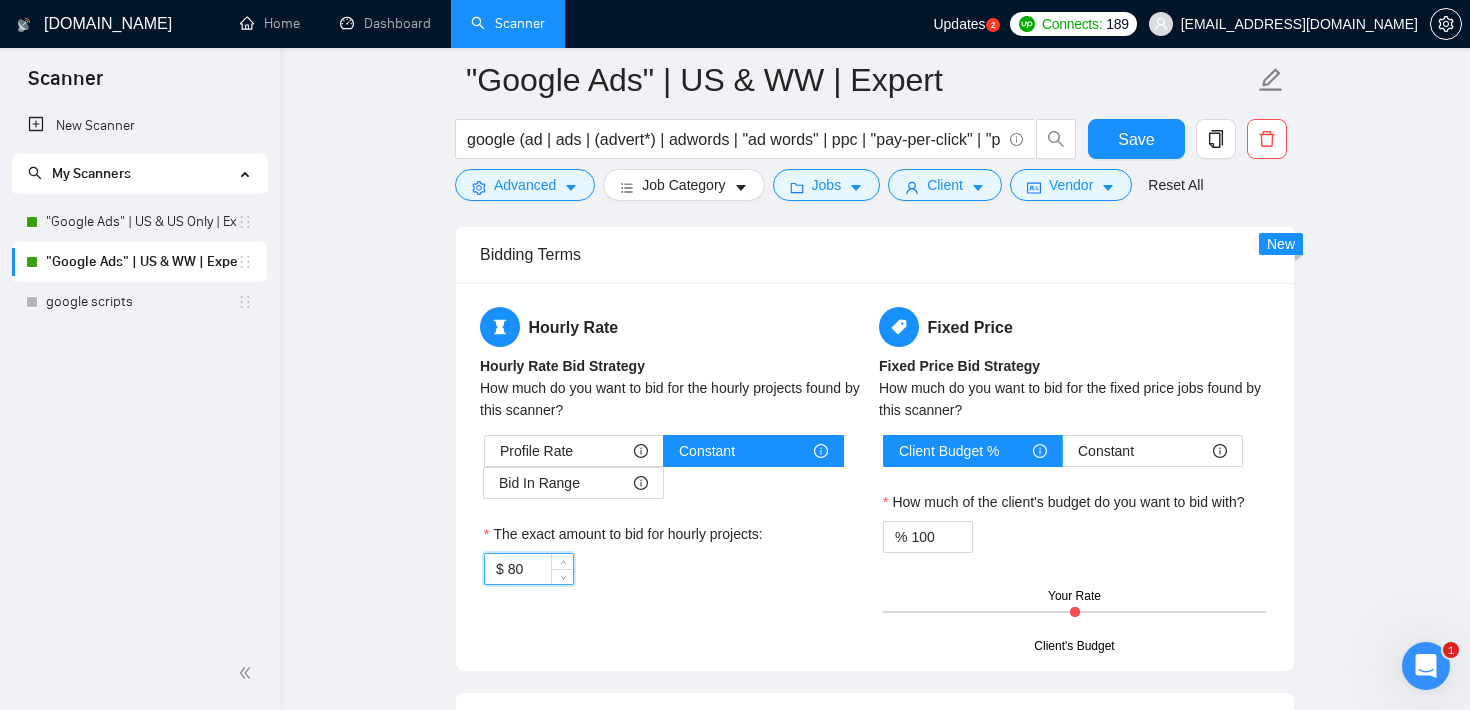 type on "80" 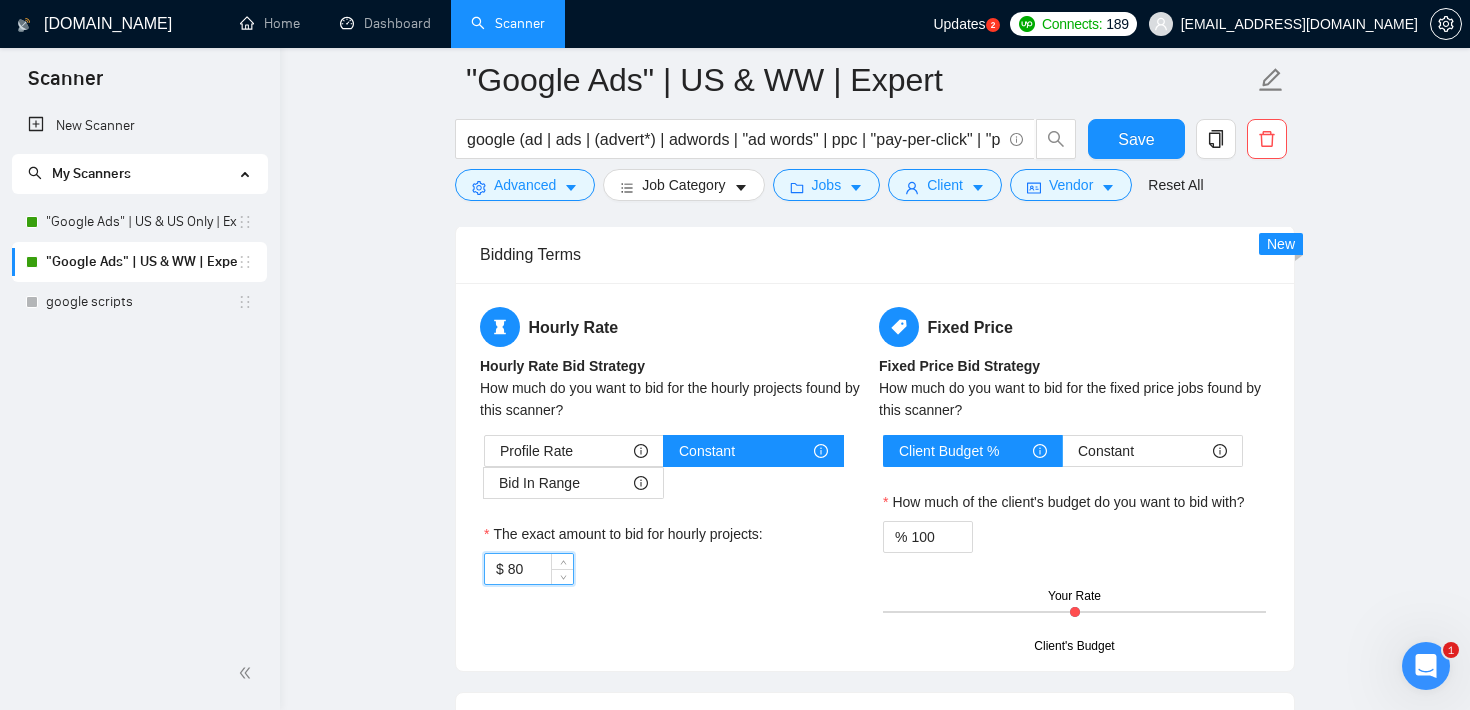click on ""Google Ads" | US & WW | Expert google (ad | ads | (advert*) | adwords | "ad words" | ppc | "pay-per-click" | "pay per click") Save Advanced   Job Category   Jobs   Client   Vendor   Reset All Preview Results Insights NEW Alerts Auto Bidder Auto Bidding Enabled Auto Bidding Enabled: ON Auto Bidder Schedule Auto Bidding Type: Automated (recommended) Semi-automated Auto Bidding Schedule: 24/7 Custom Custom Auto Bidder Schedule Repeat every week [DATE] [DATE] [DATE] [DATE] [DATE] [DATE] [DATE] Active Hours ( America/Los_Angeles ): From: To: ( 24  hours) [GEOGRAPHIC_DATA]/Los_Angeles Auto Bidding Type Select your bidding algorithm: Choose the algorithm for you bidding. The price per proposal does not include your connects expenditure. Template Bidder Works great for narrow segments and short cover letters that don't change. 0.50  credits / proposal Sardor AI 🤖 Personalise your cover letter with ai [placeholders] 1.00  credits / proposal Experimental Laziza AI  👑   NEW   Learn more 2.00  credits / proposal" at bounding box center [875, 424] 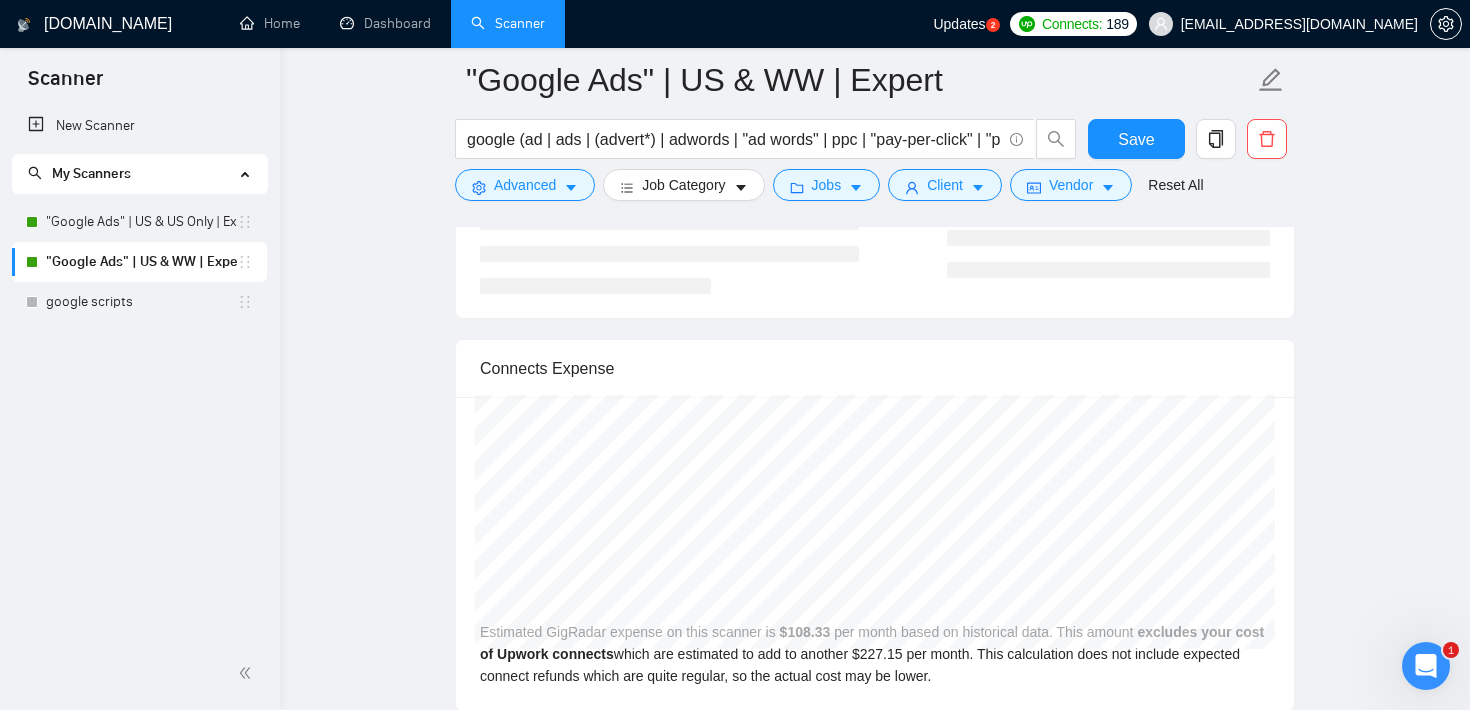 scroll, scrollTop: 3268, scrollLeft: 0, axis: vertical 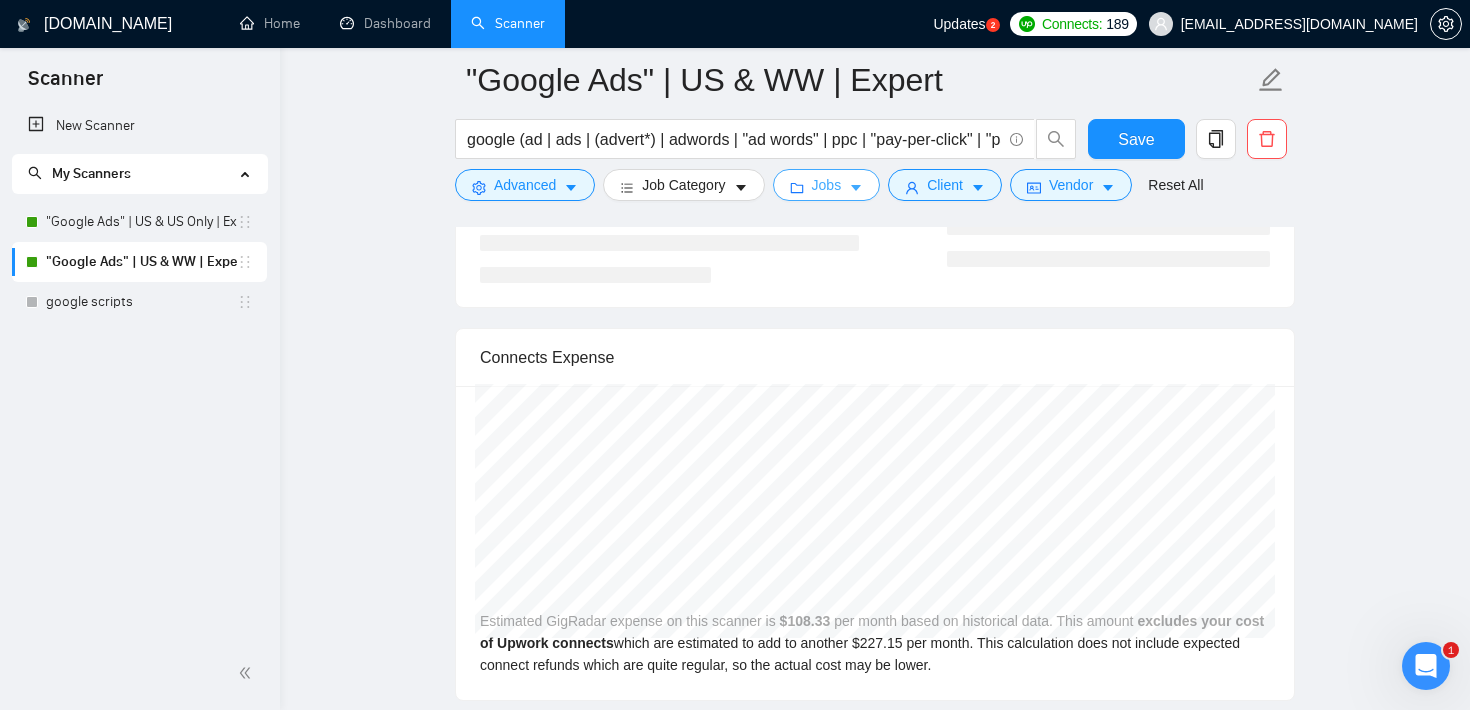click on "Jobs" at bounding box center (827, 185) 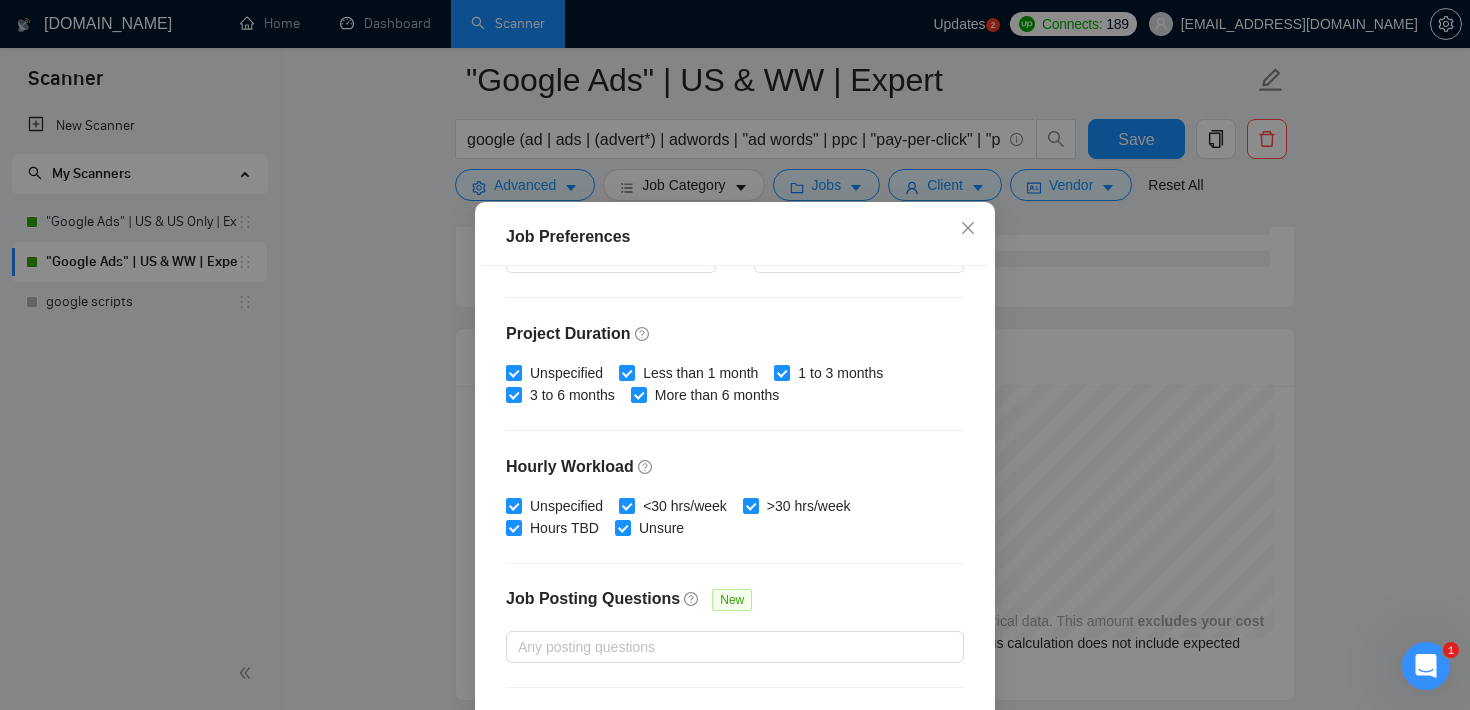 click on "Unspecified" at bounding box center (513, 372) 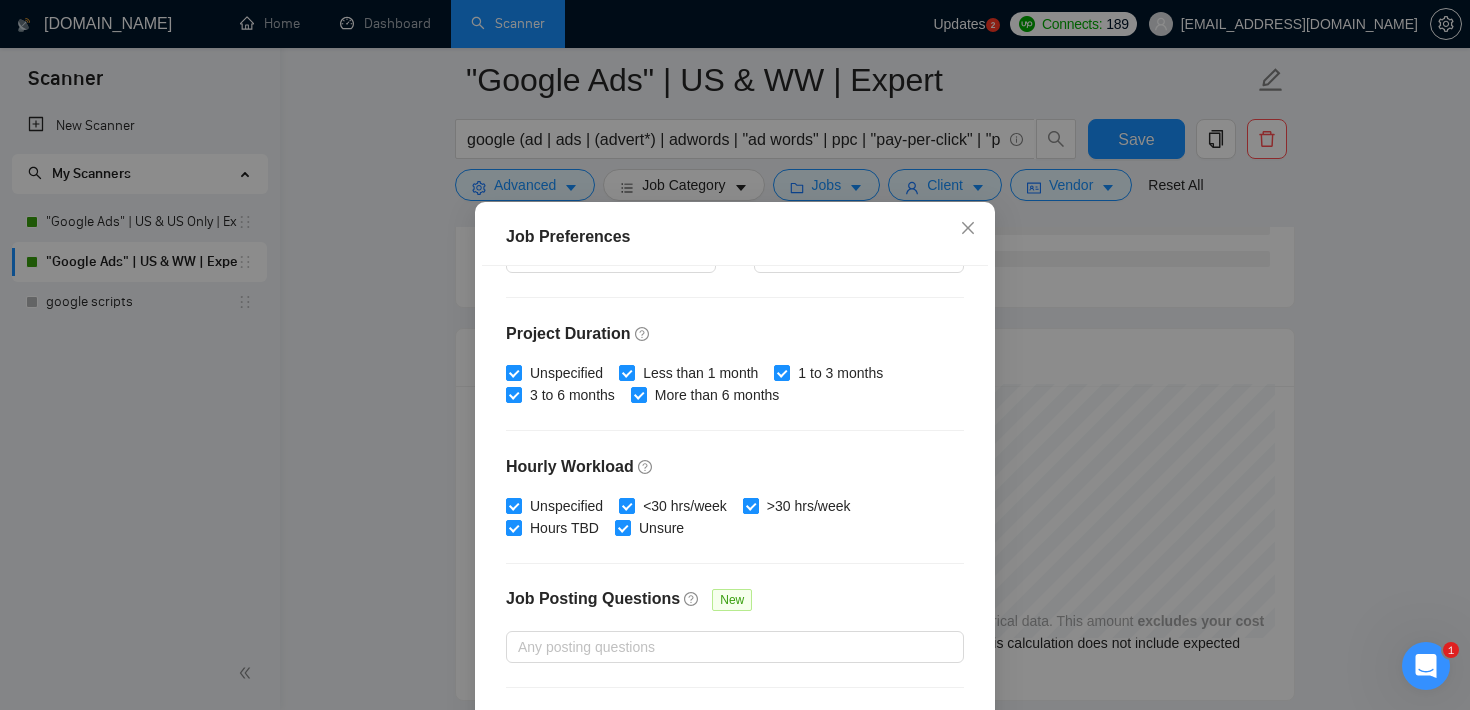 checkbox on "false" 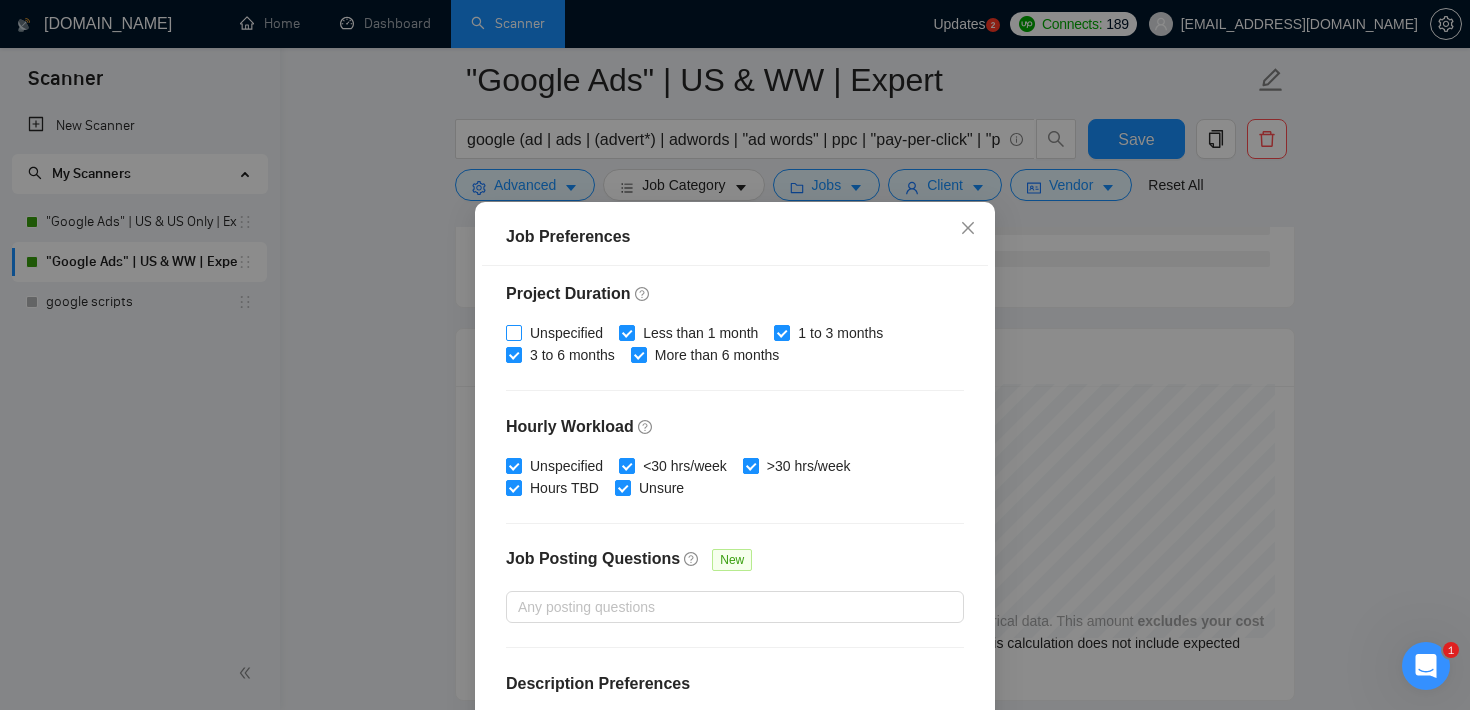 scroll, scrollTop: 630, scrollLeft: 0, axis: vertical 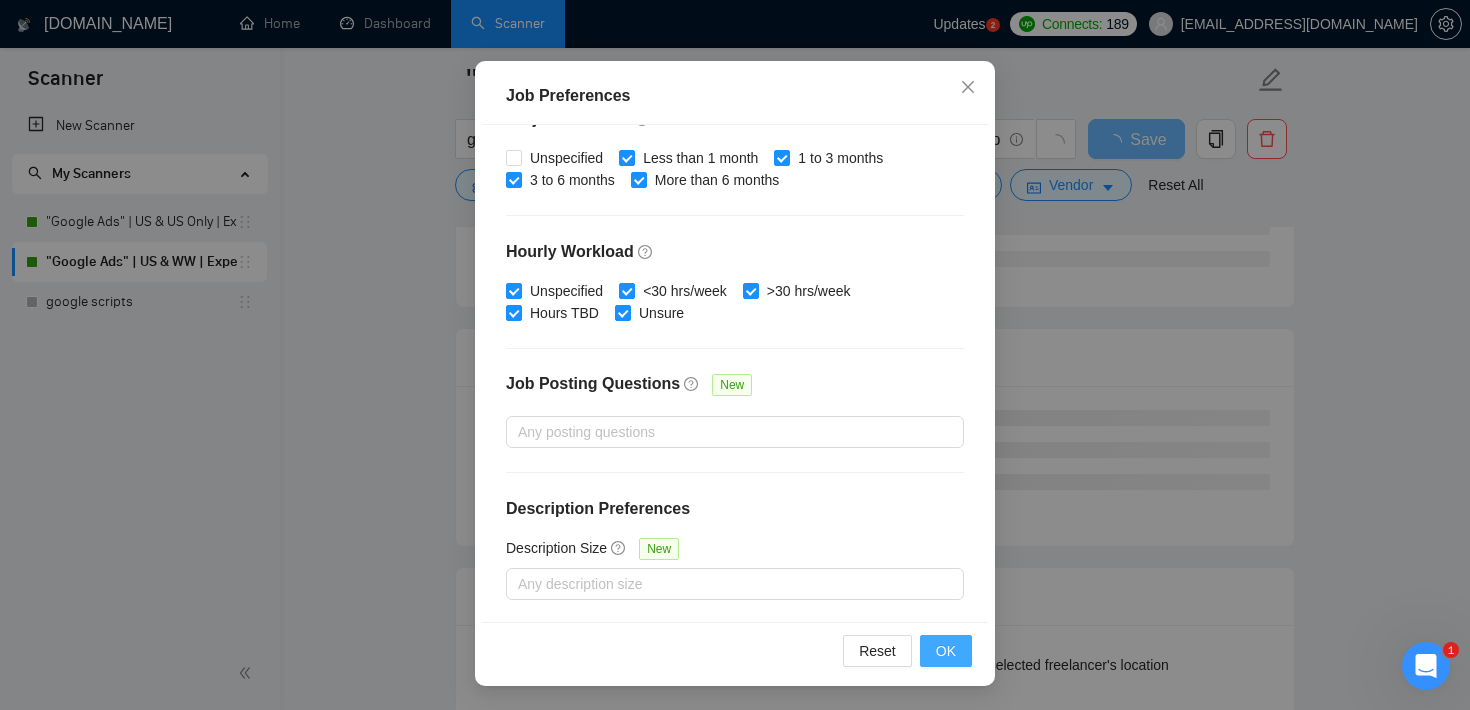 click on "OK" at bounding box center [946, 651] 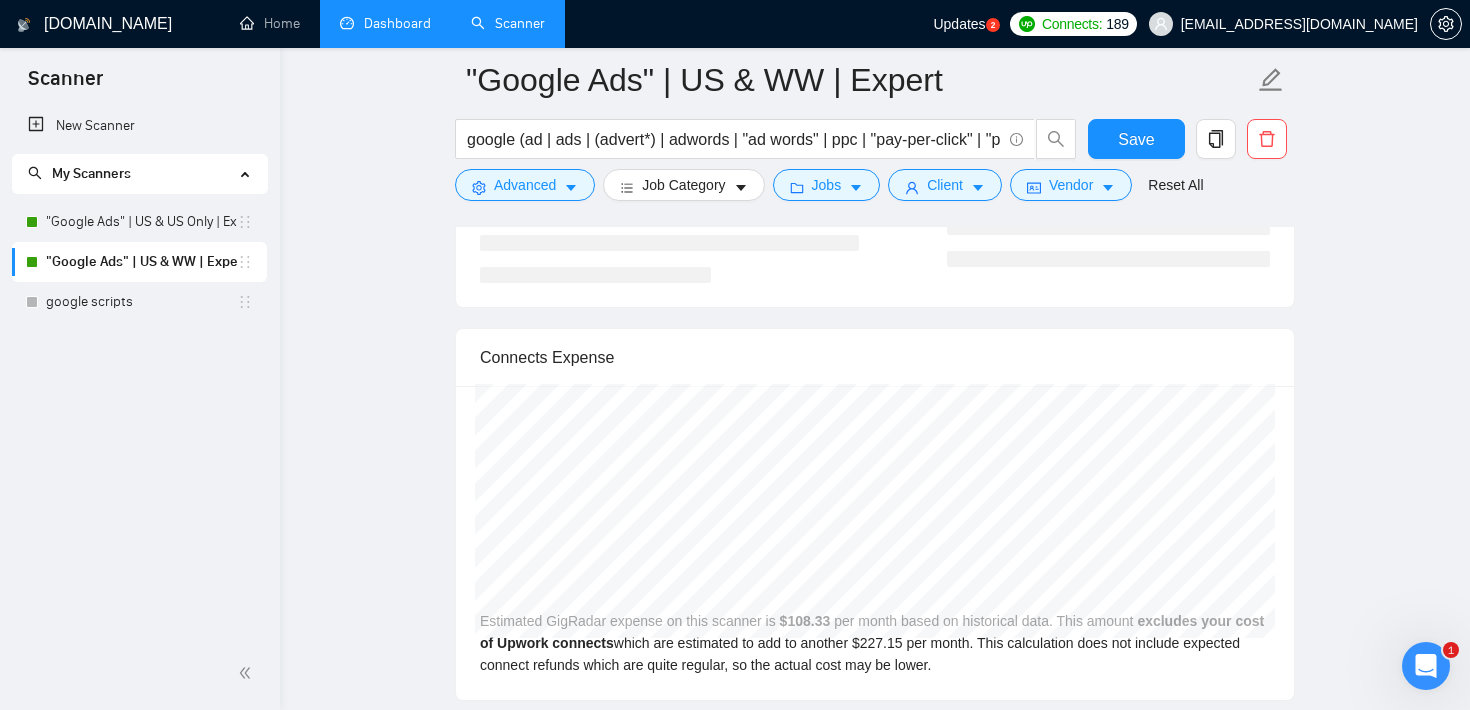 click on "Dashboard" at bounding box center (385, 23) 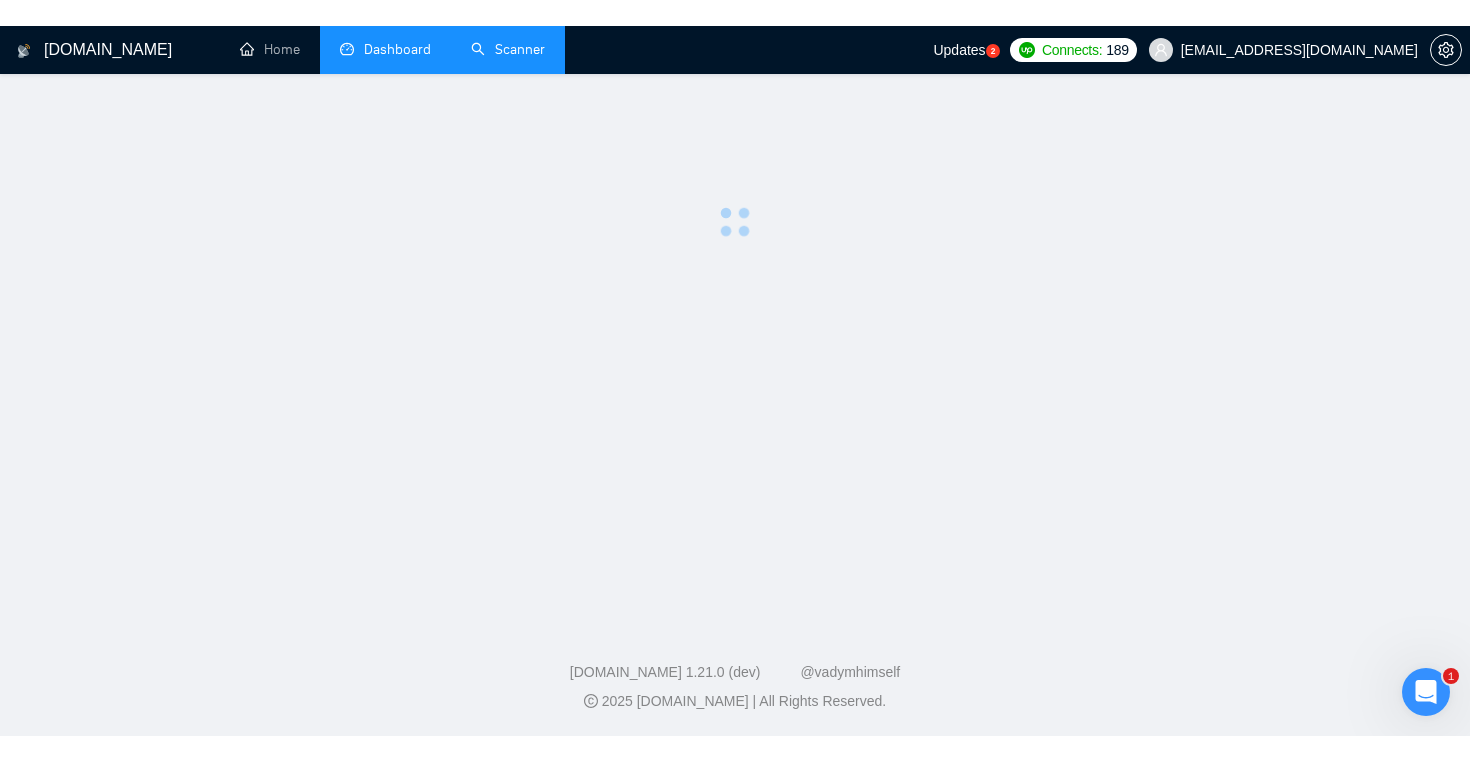 scroll, scrollTop: 0, scrollLeft: 0, axis: both 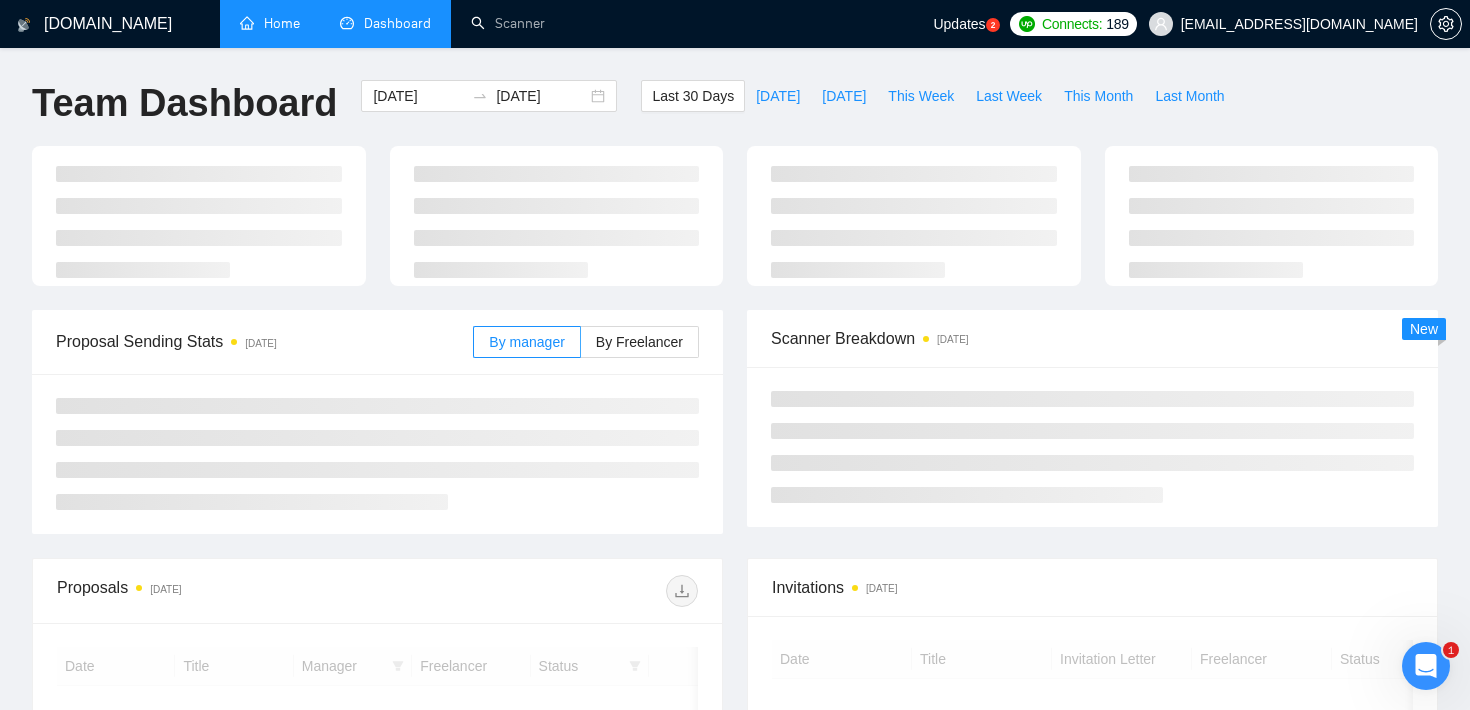 click on "Home" at bounding box center [270, 23] 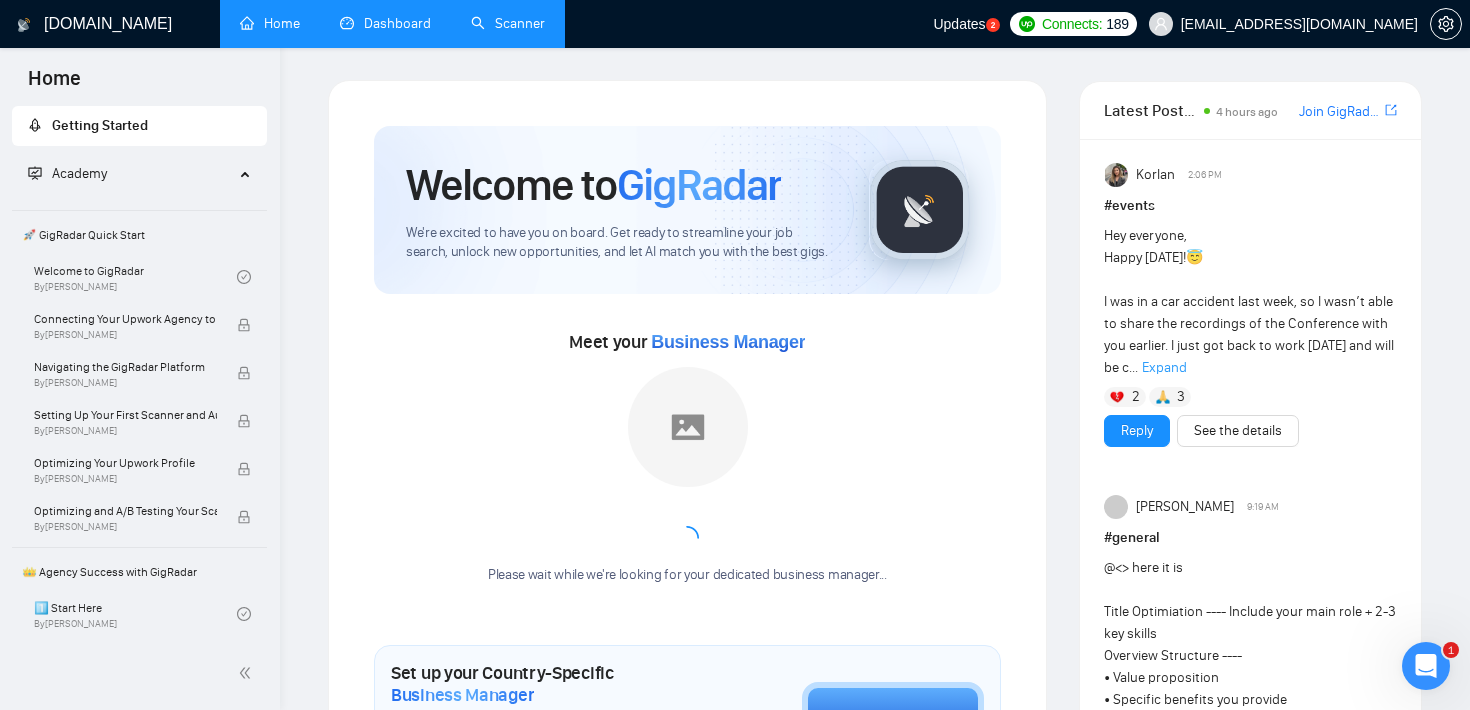 click on "Scanner" at bounding box center [508, 23] 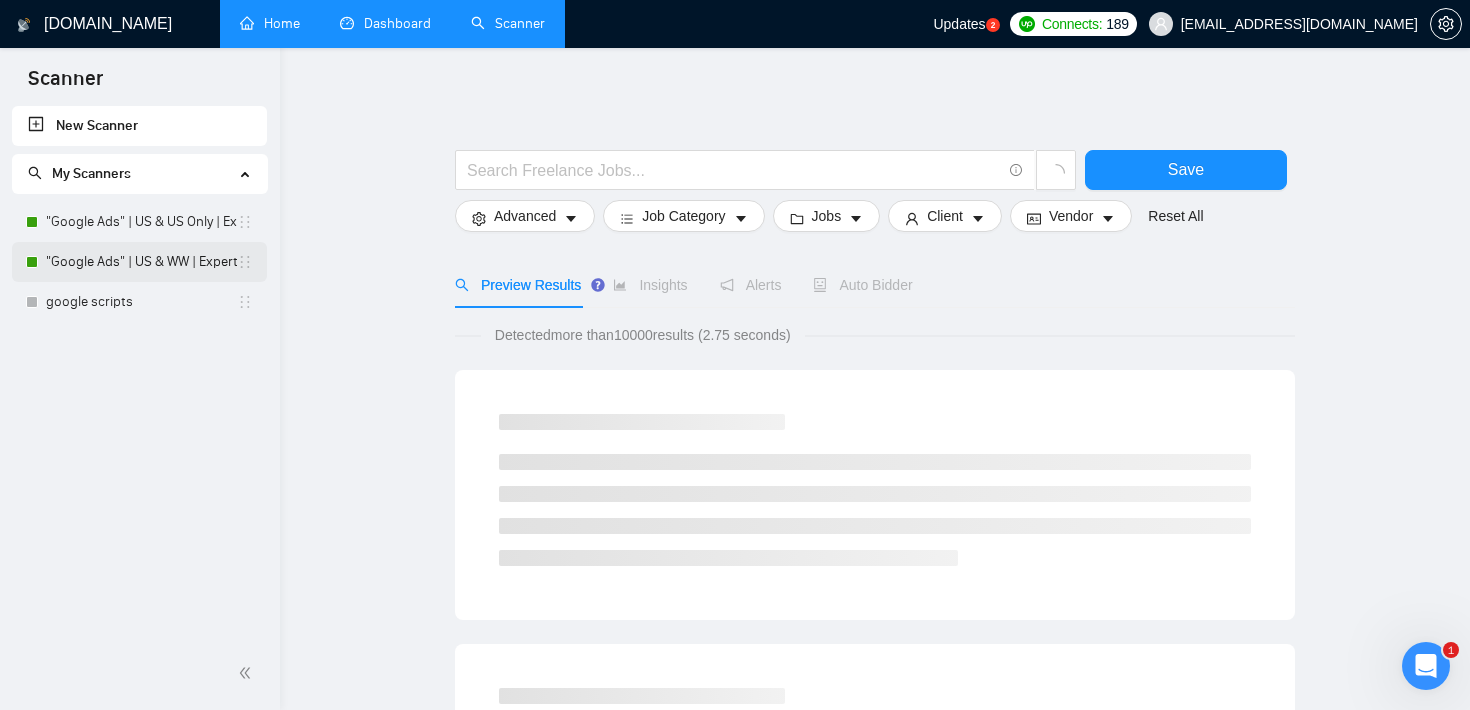 click on ""Google Ads" | US & WW | Expert" at bounding box center (141, 262) 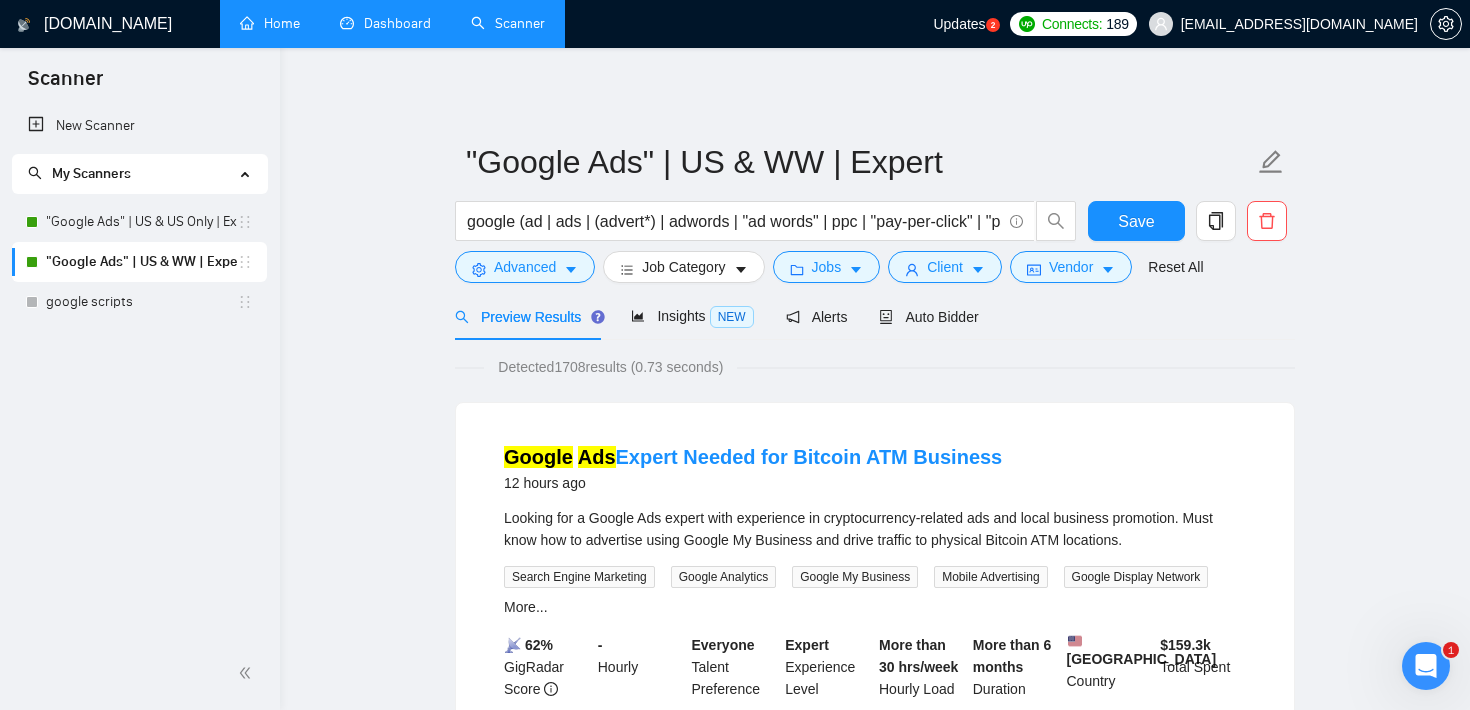 click on ""Google Ads" | US & WW | Expert google (ad | ads | (advert*) | adwords | "ad words" | ppc | "pay-per-click" | "pay per click") Save Advanced   Job Category   Jobs   Client   Vendor   Reset All Preview Results Insights NEW Alerts Auto Bidder Detected   1708  results   (0.73 seconds) Google   Ads  Expert Needed for Bitcoin ATM Business 12 hours ago Looking for a Google Ads expert with experience in cryptocurrency-related ads and local business promotion. Must know how to advertise using Google My Business and drive traffic to physical Bitcoin ATM locations. Search Engine Marketing Google Analytics Google My Business Mobile Advertising Google Display Network More... 📡   62% GigRadar Score   - Hourly Everyone Talent Preference Expert Experience Level More than 30 hrs/week Hourly Load More than 6 months Duration   [GEOGRAPHIC_DATA] Country $ 159.3k Total Spent $38.47 Avg Rate Paid 2-9 Company Size Verified Payment Verified [DATE] Member Since ⭐️  4.97 Client Feedback Google  Adsense & Amazon  Ads ... Expand" at bounding box center [875, 2457] 